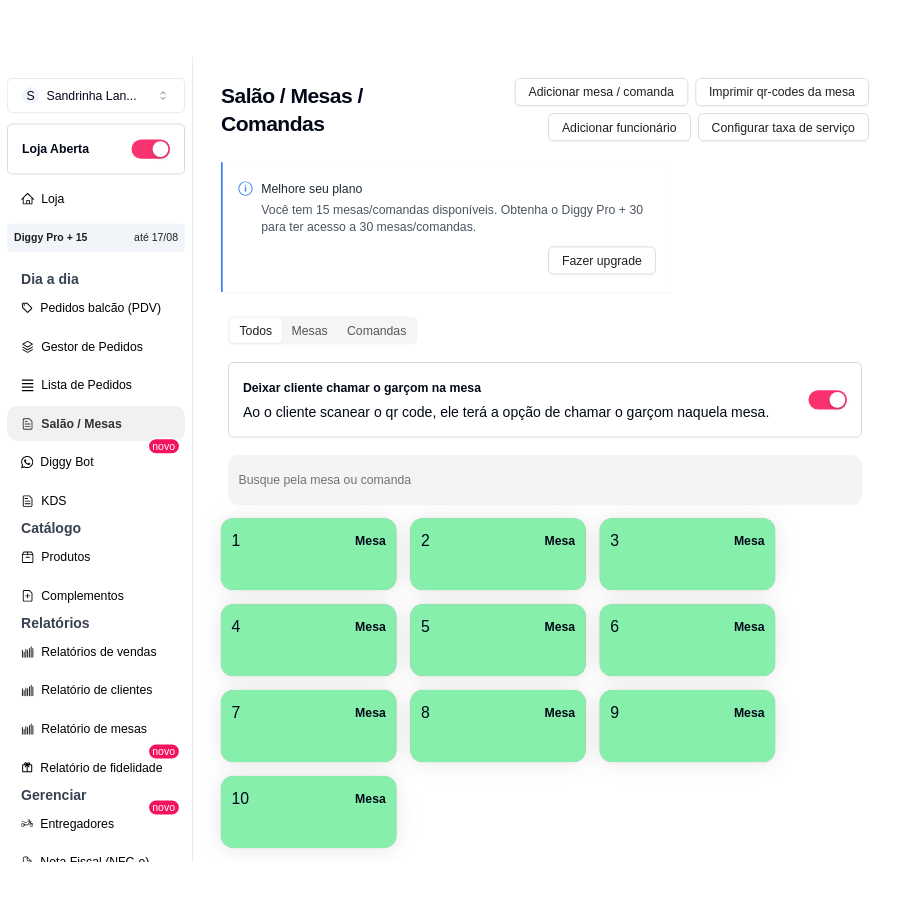 scroll, scrollTop: 0, scrollLeft: 0, axis: both 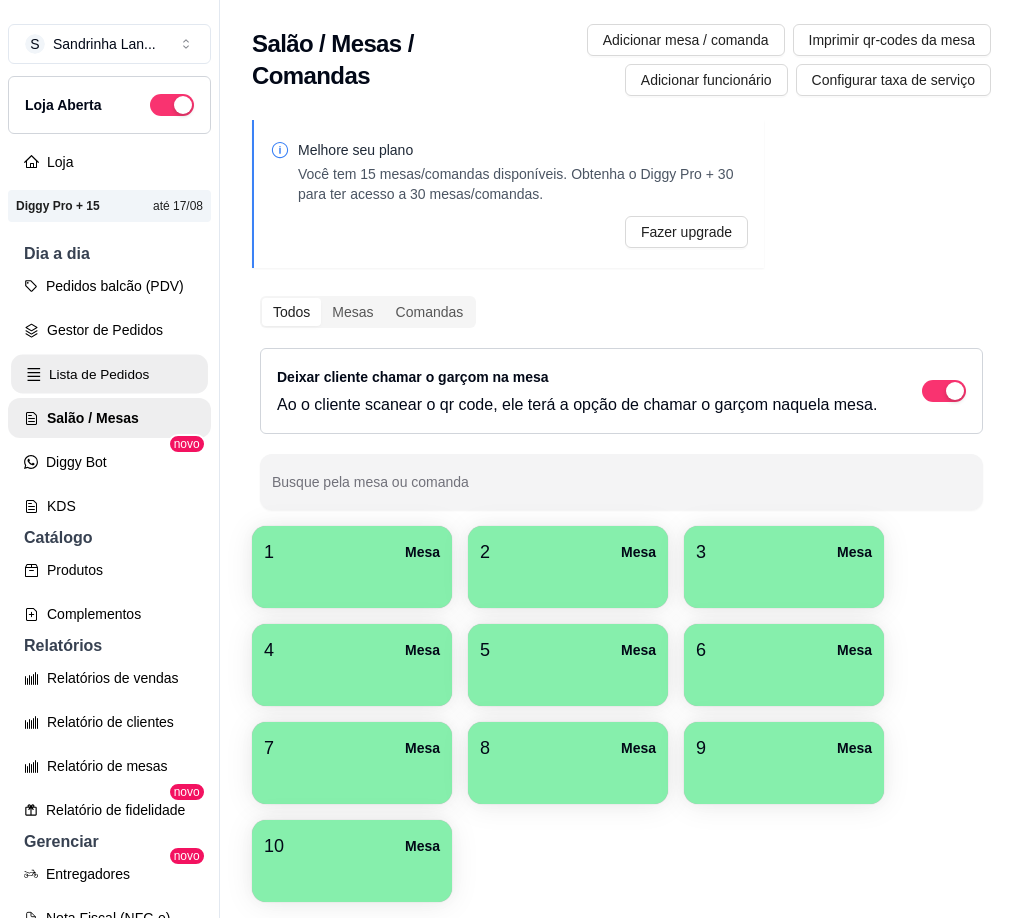 click on "Lista de Pedidos" at bounding box center [109, 374] 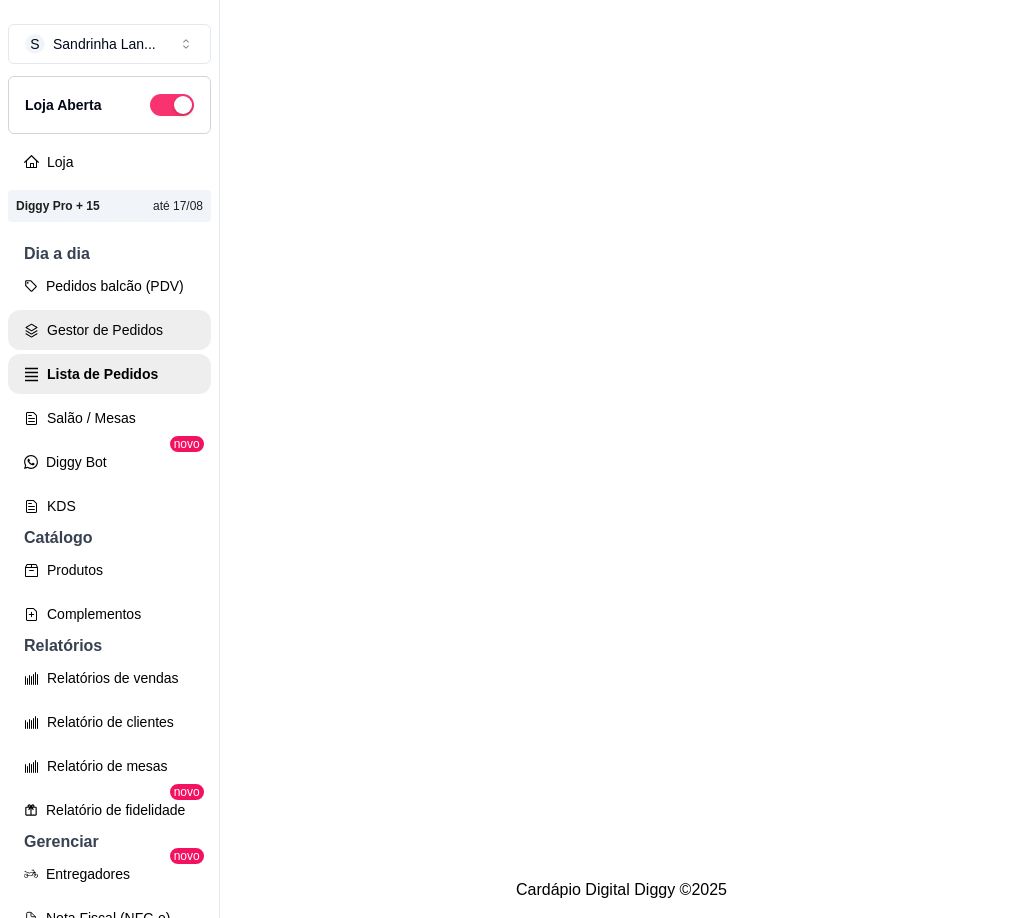click on "Gestor de Pedidos" at bounding box center (109, 330) 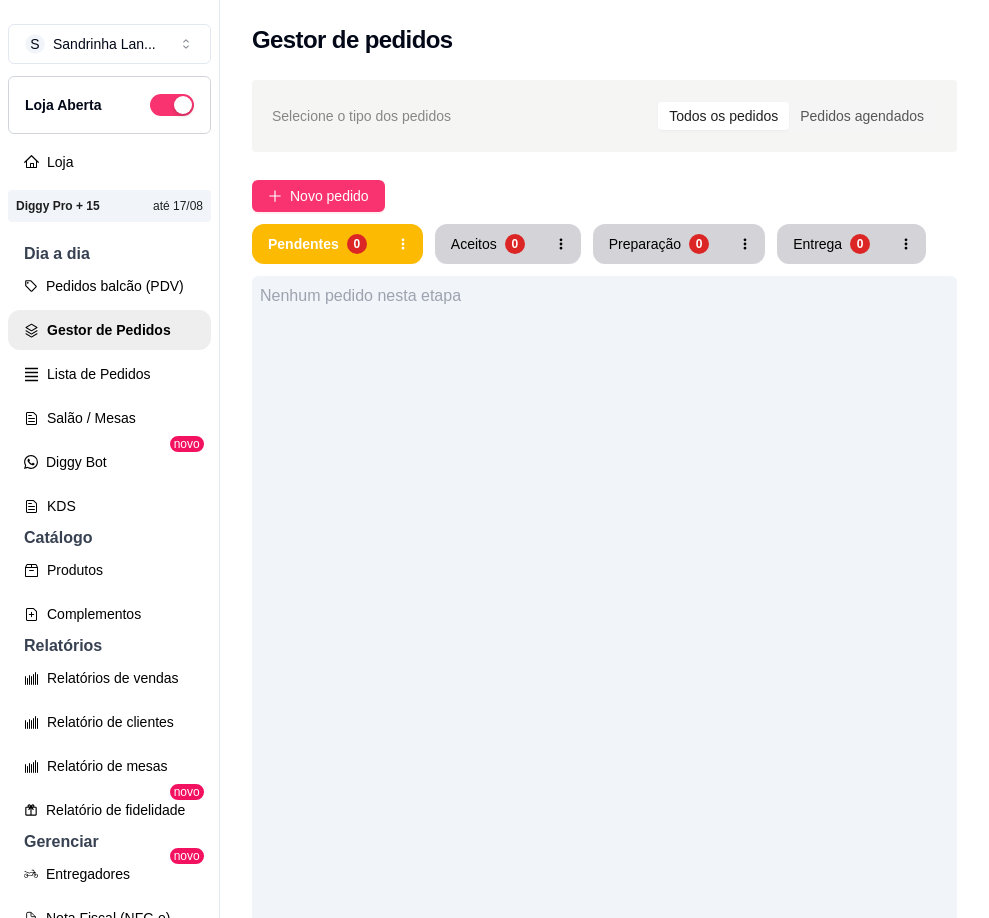 drag, startPoint x: 744, startPoint y: 536, endPoint x: 719, endPoint y: 536, distance: 25 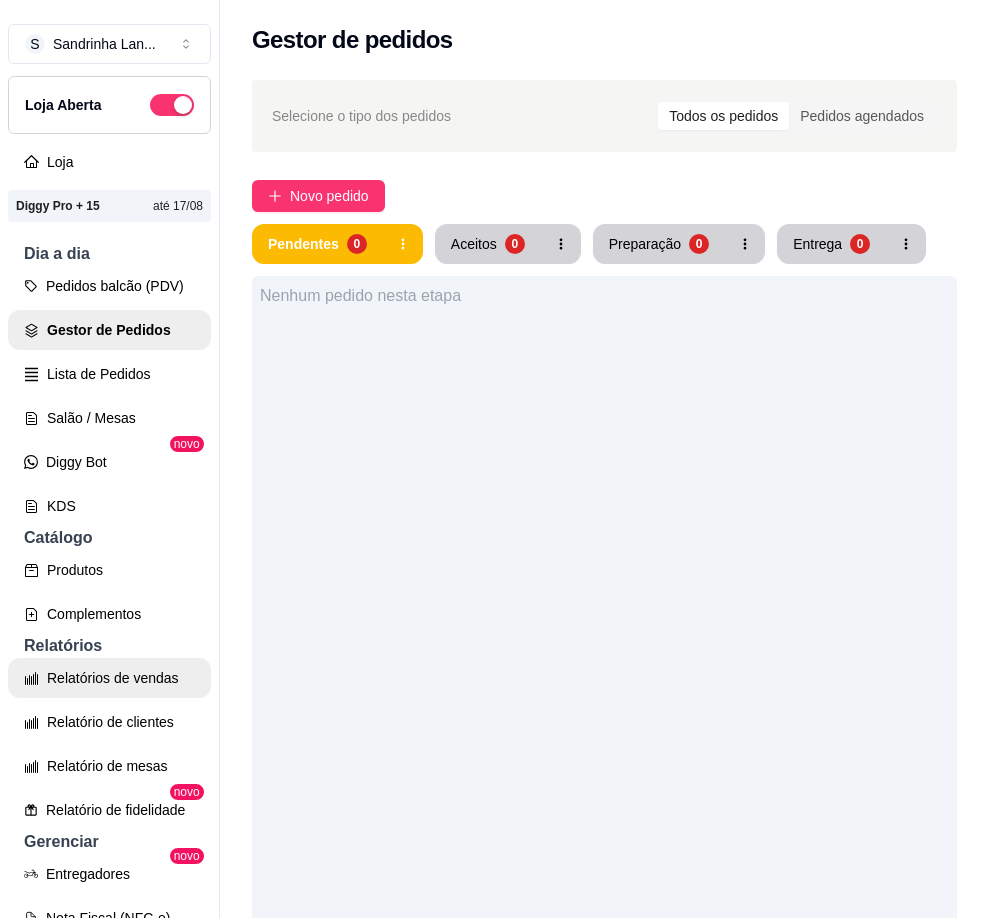 click on "Relatórios de vendas" at bounding box center [109, 678] 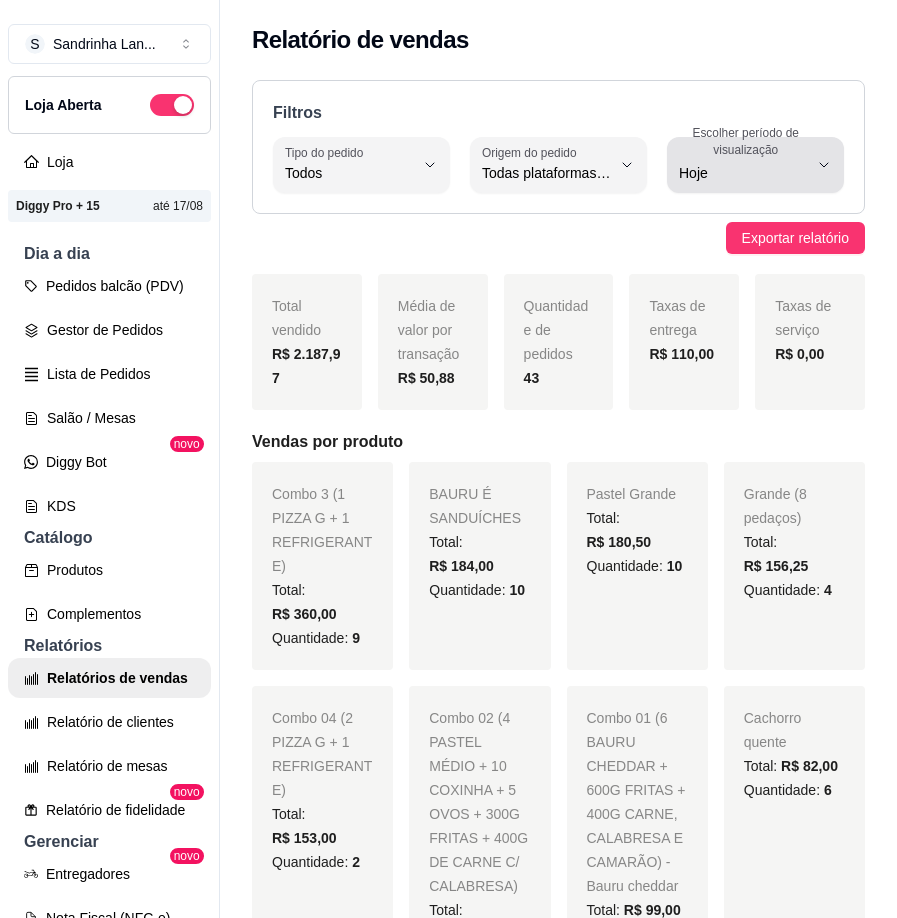 click on "Escolher período de visualização Hoje" at bounding box center (755, 165) 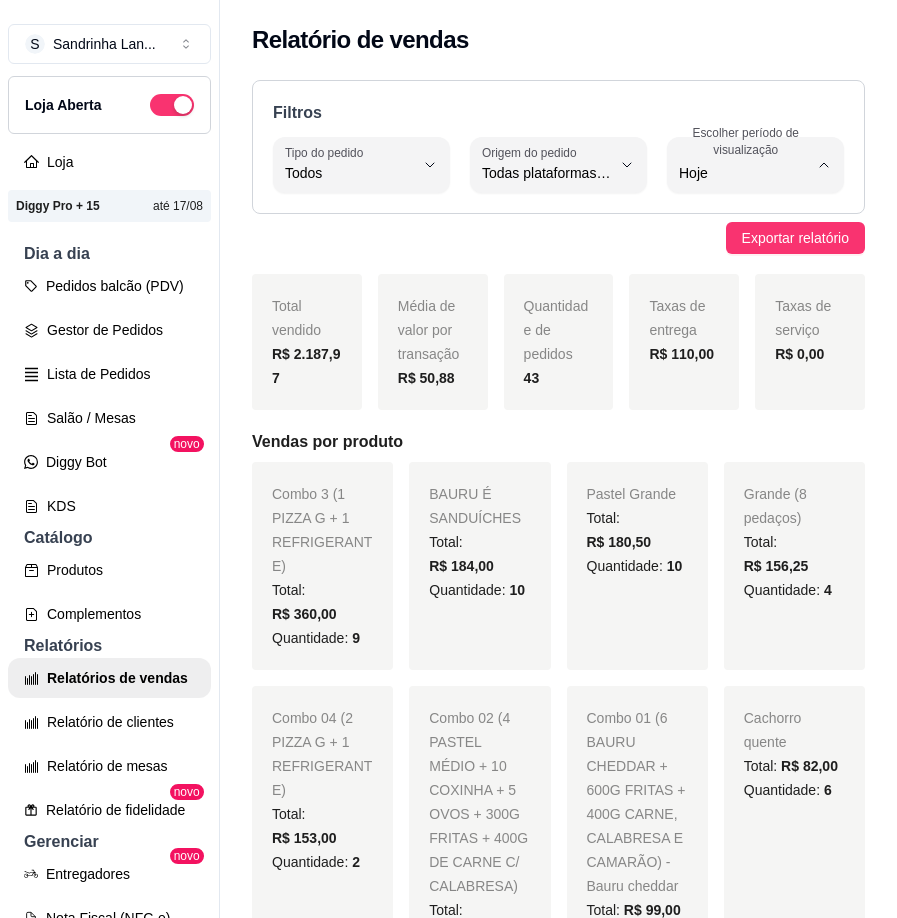 click on "Customizado" at bounding box center [743, 417] 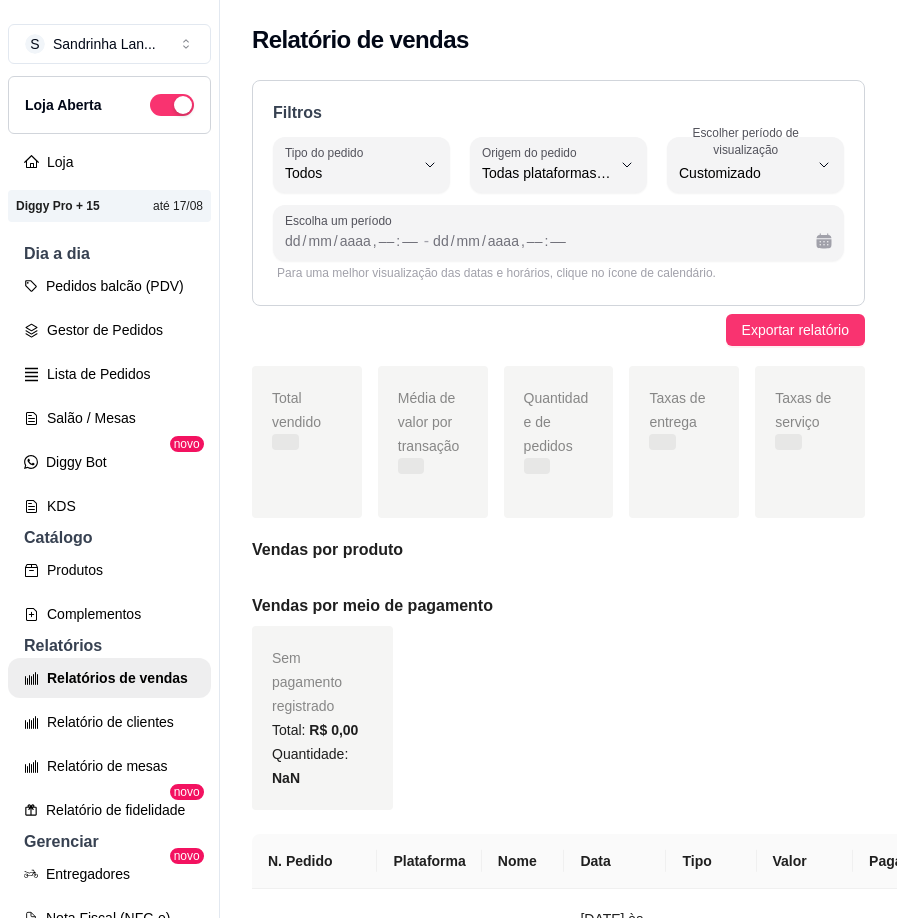 scroll, scrollTop: 19, scrollLeft: 0, axis: vertical 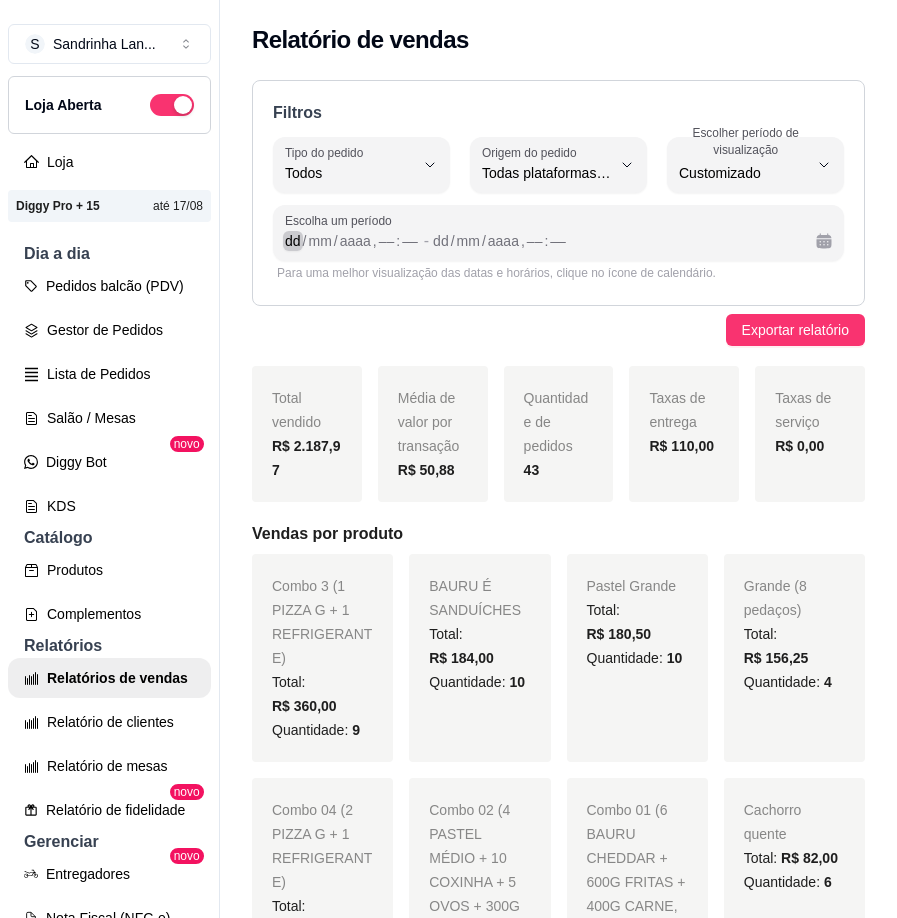 click on "dd" at bounding box center [293, 241] 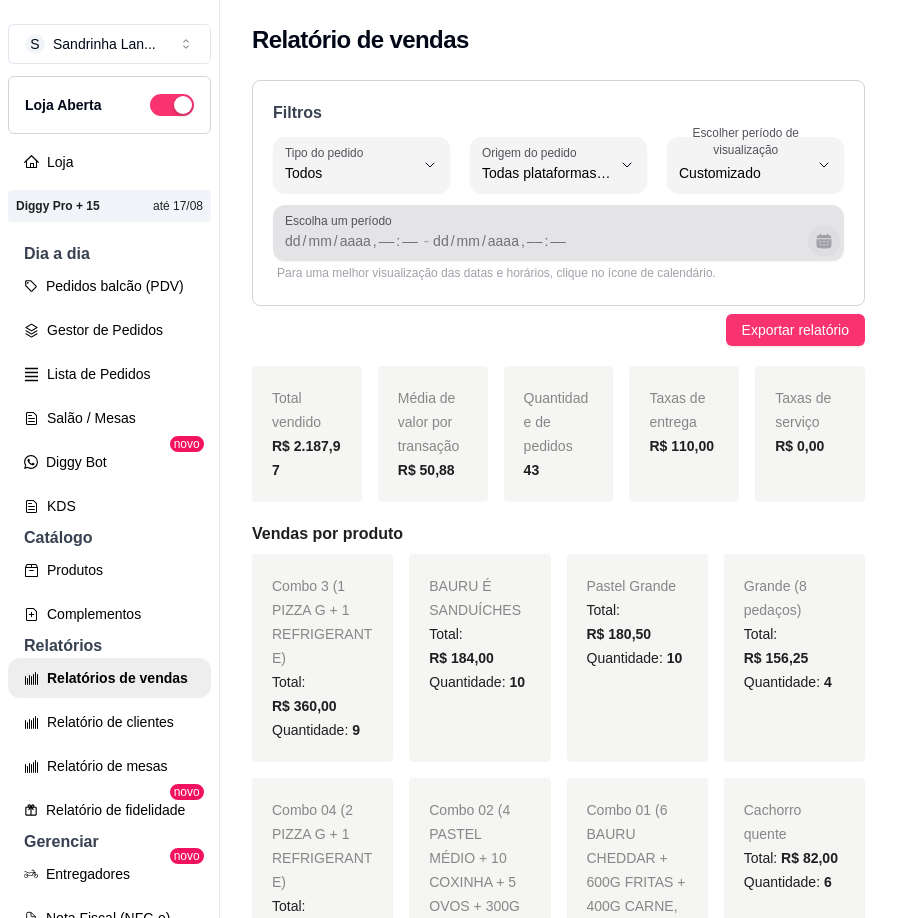 click at bounding box center [824, 241] 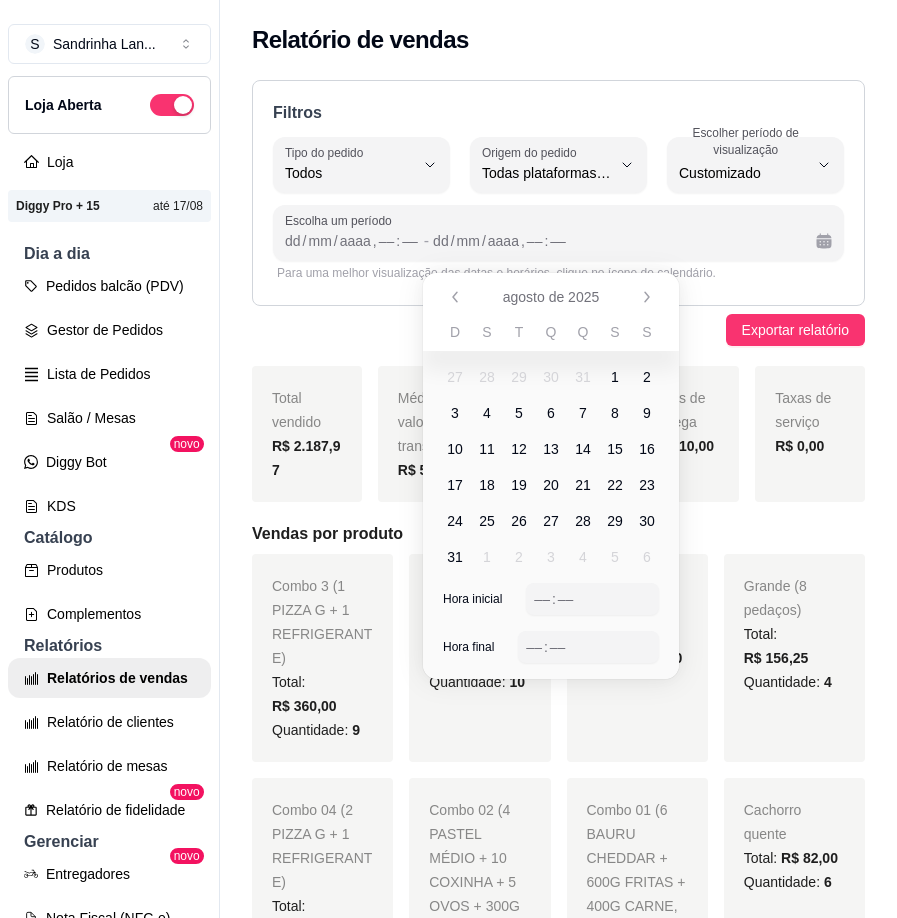 click on "2" at bounding box center [647, 377] 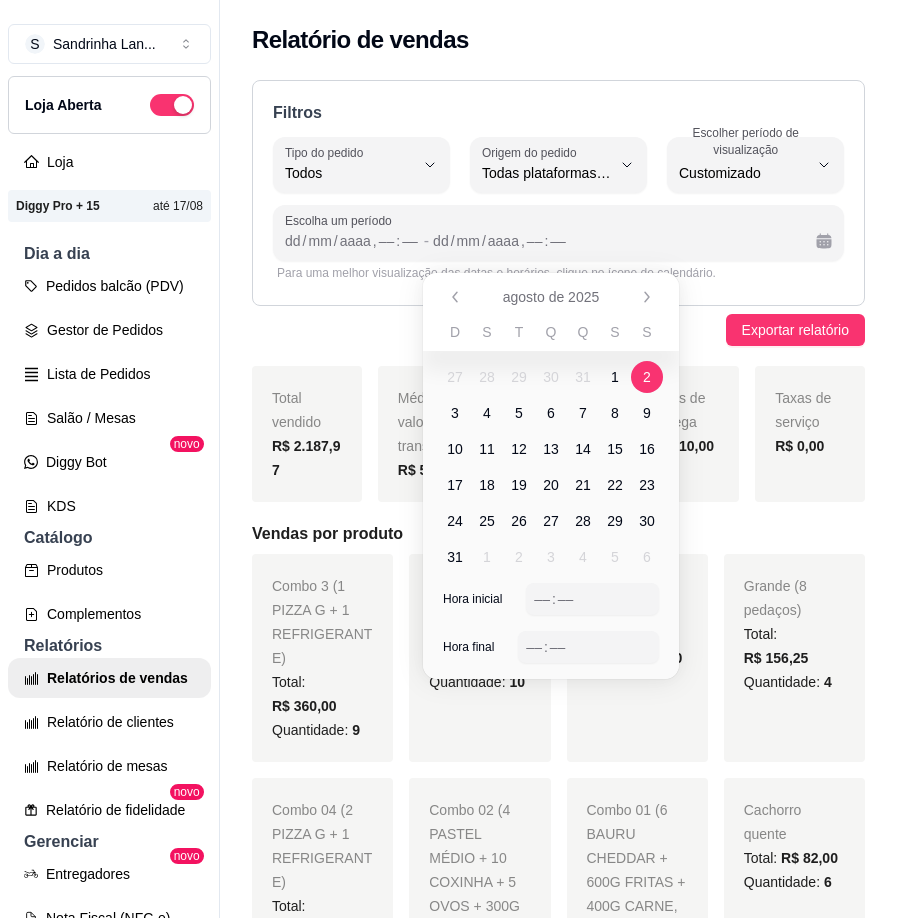 click on "2" at bounding box center (647, 377) 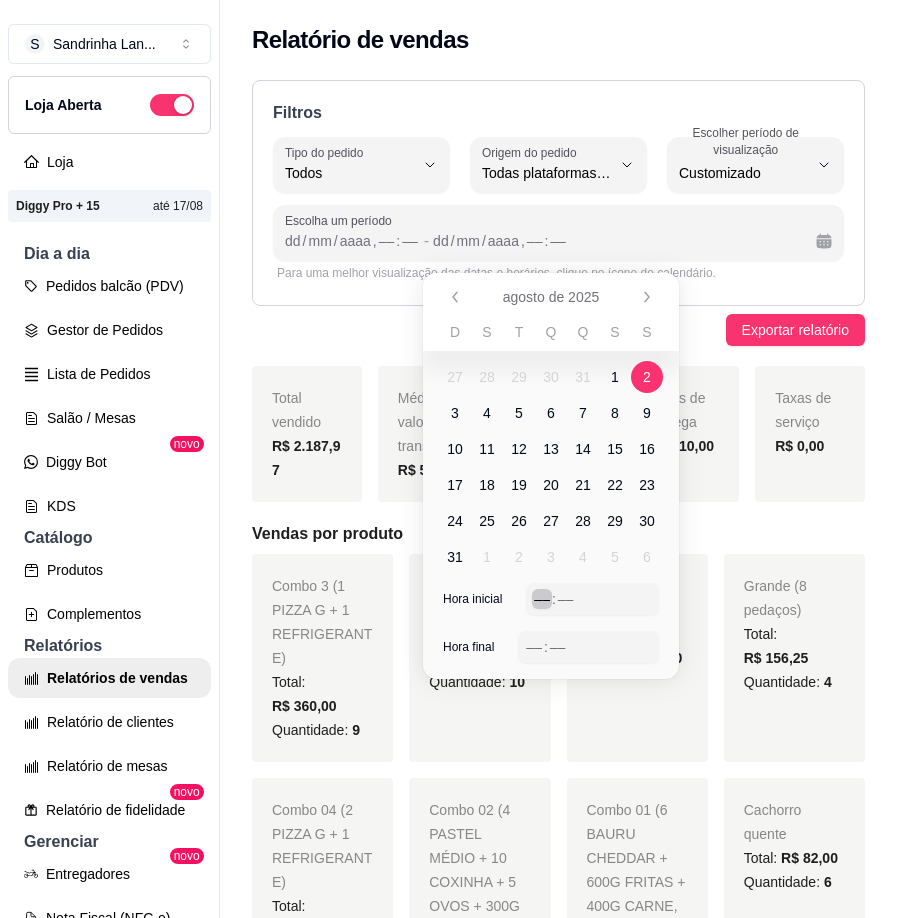 click on "–– : ––" at bounding box center [592, 599] 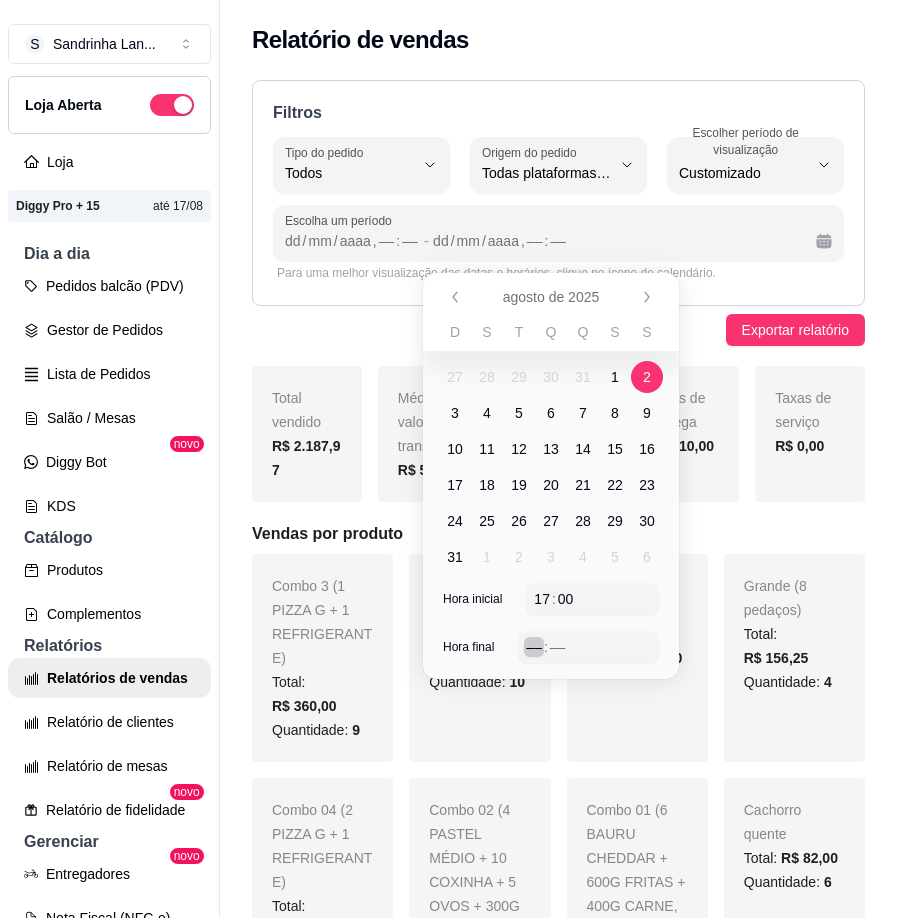 click on "––" at bounding box center (534, 647) 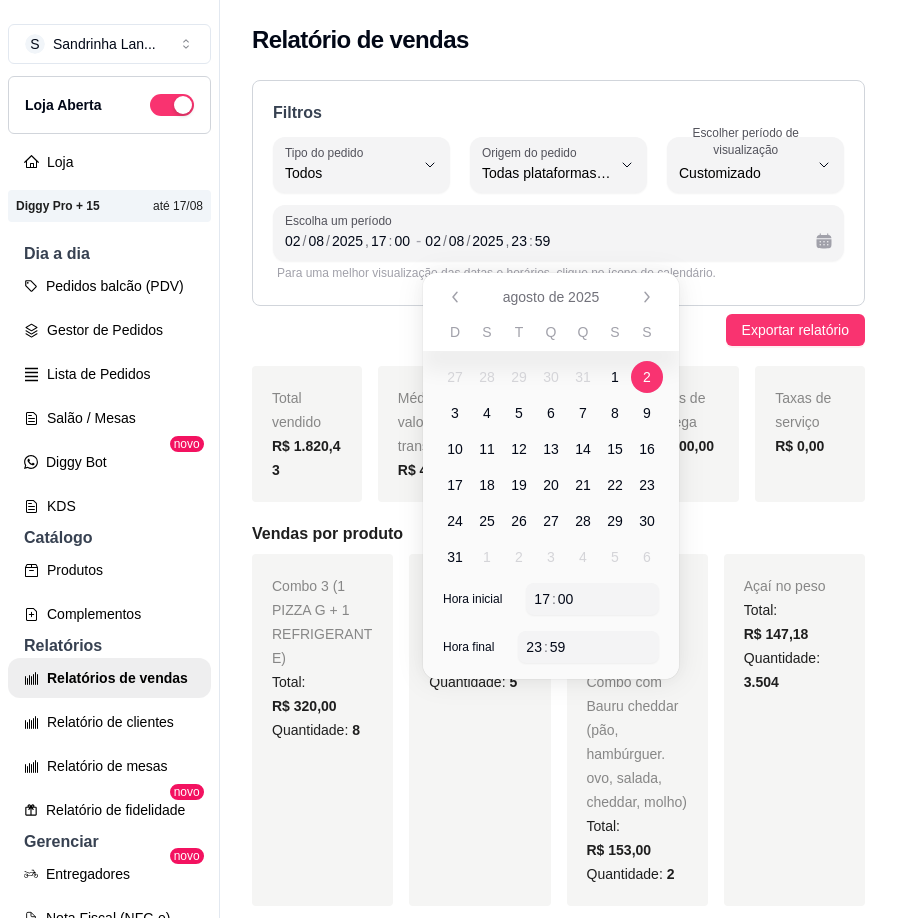 click on "Vendas por produto" at bounding box center (558, 534) 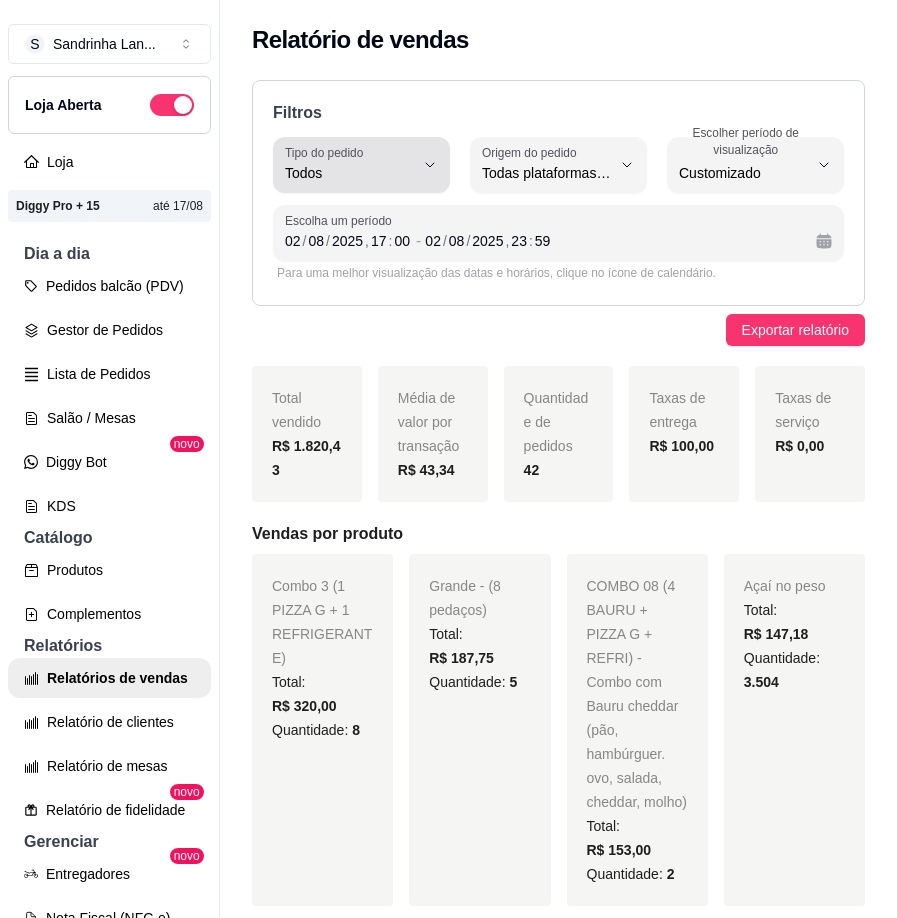 click on "Tipo do pedido Todos" at bounding box center [361, 165] 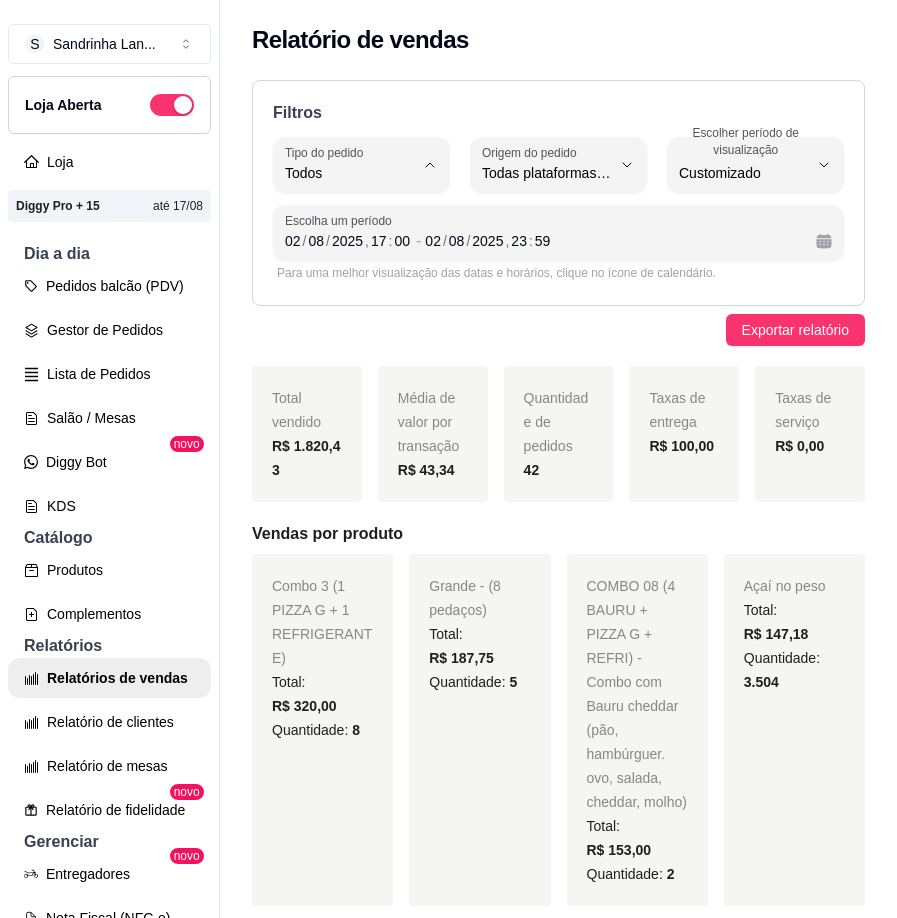 click on "Entrega" at bounding box center (349, 253) 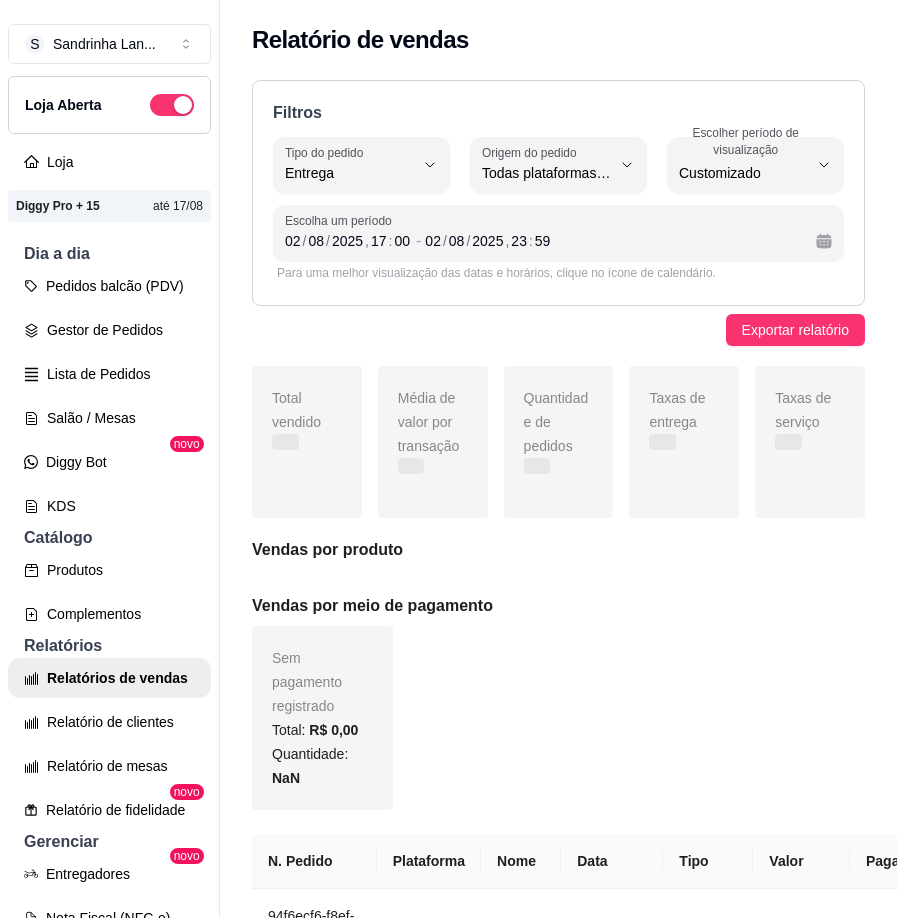 type on "DELIVERY" 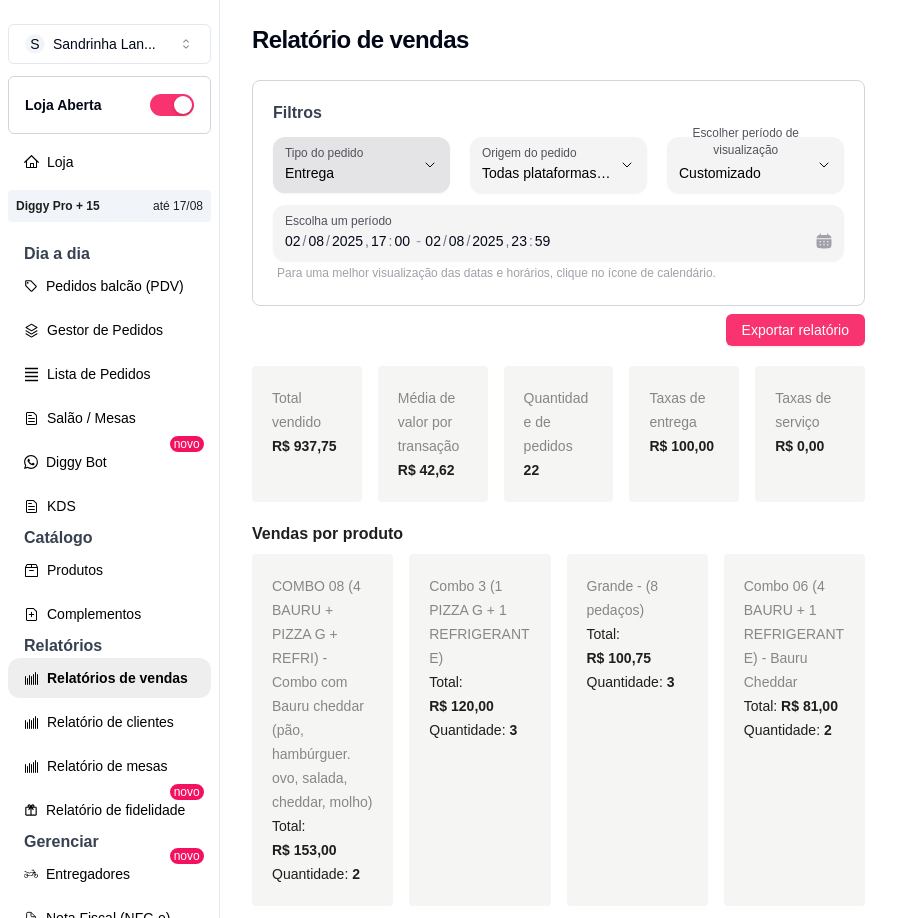 click 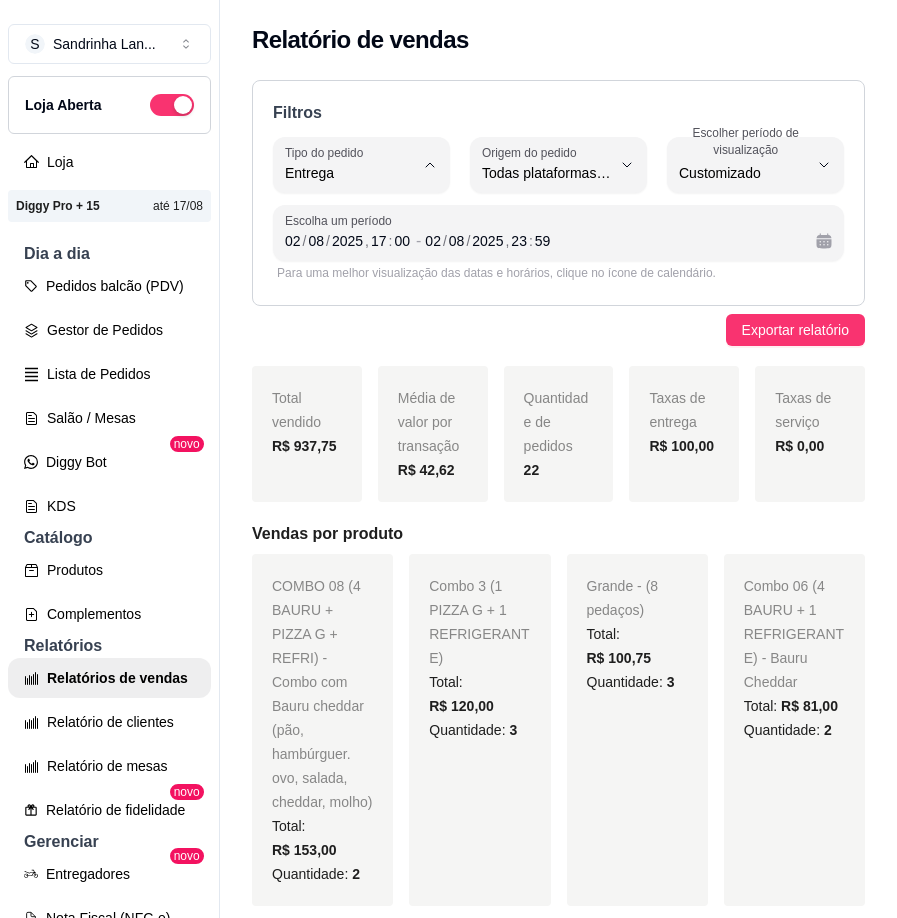 click on "Retirada" at bounding box center [359, 286] 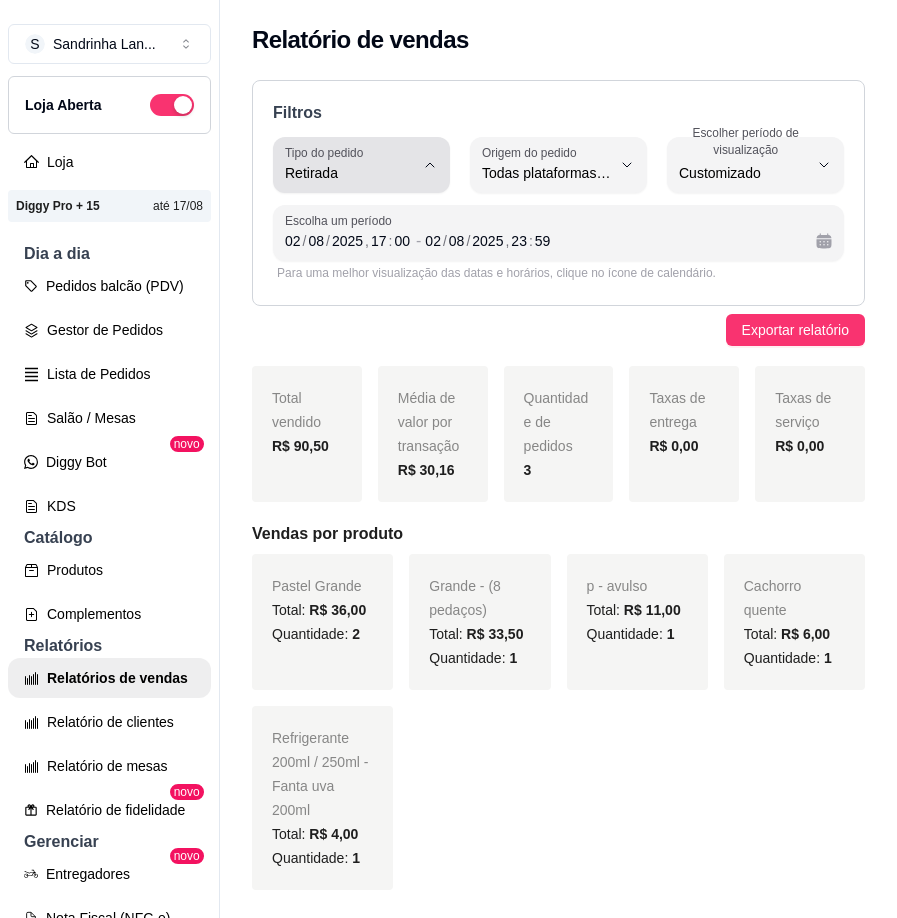 click on "Tipo do pedido Retirada" at bounding box center (361, 165) 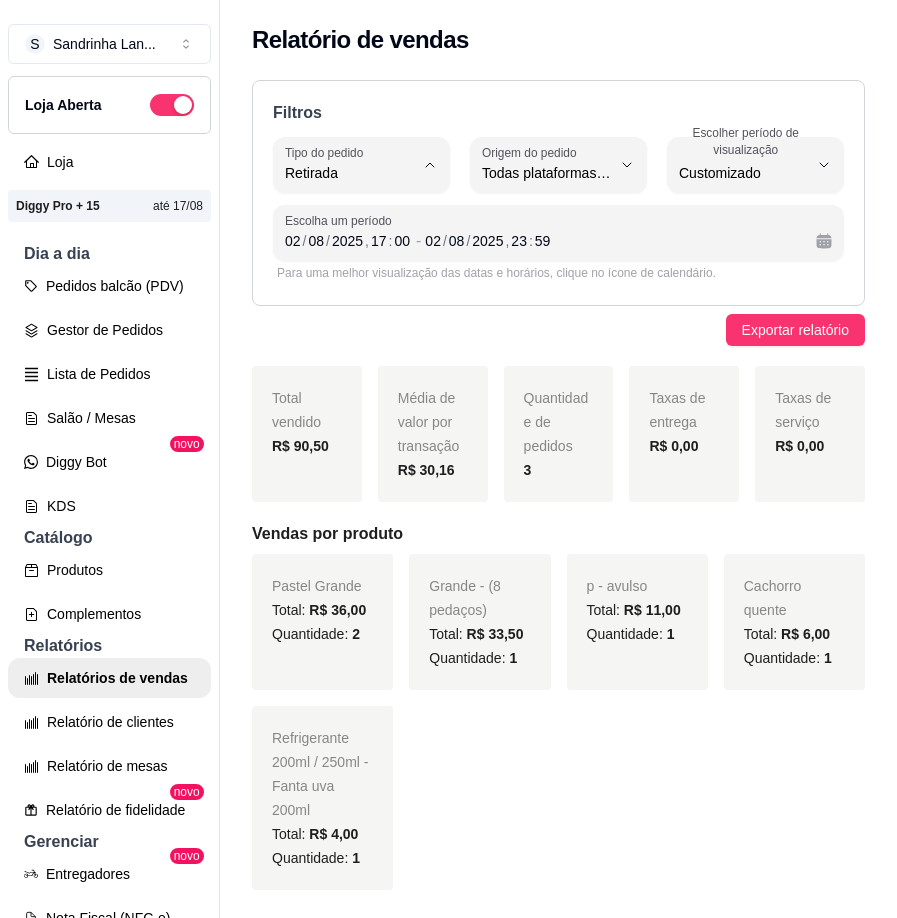 click on "Mesa" at bounding box center [349, 318] 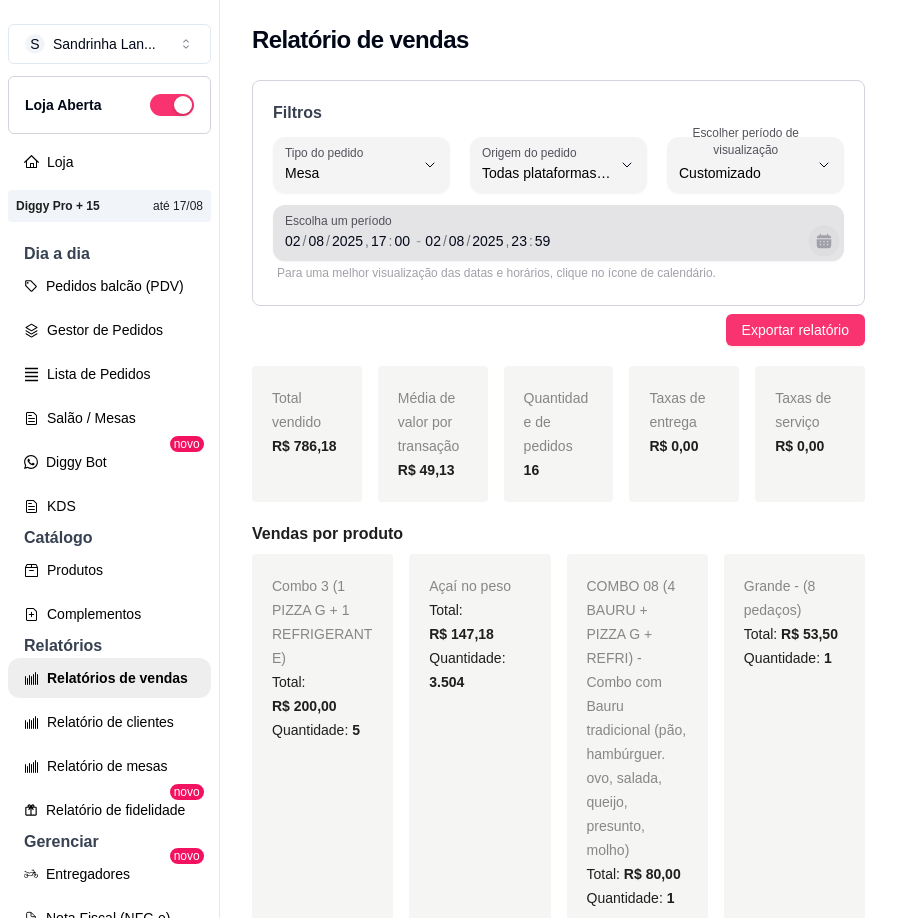 click at bounding box center [823, 240] 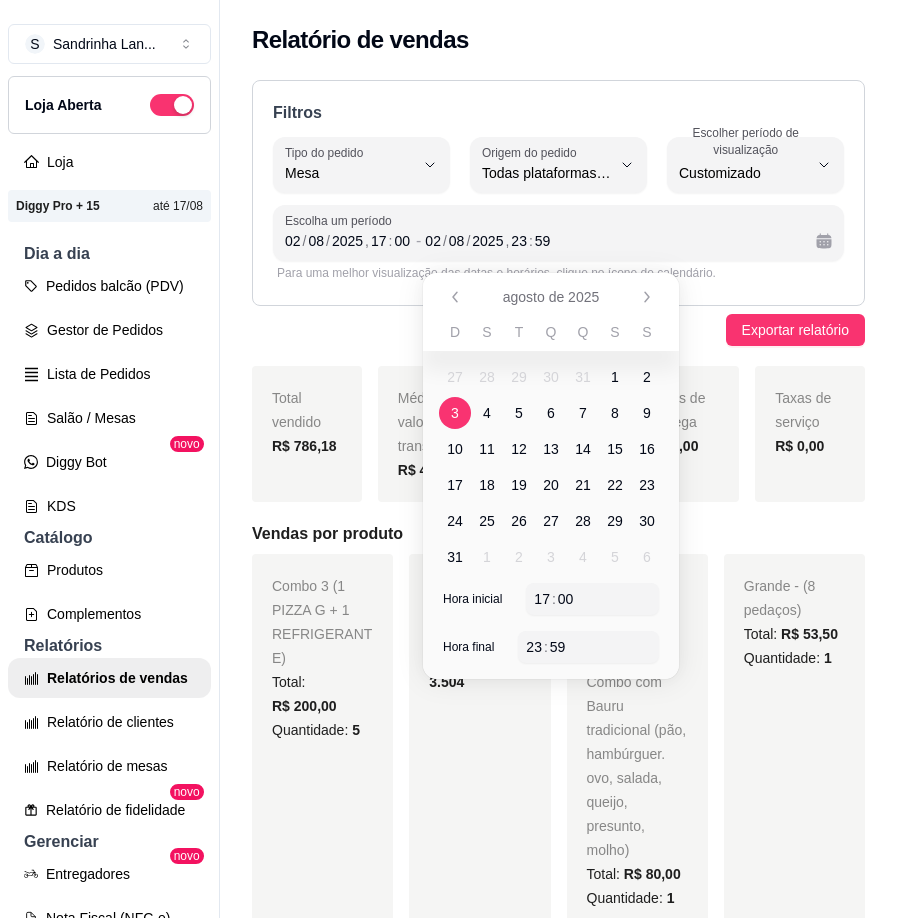 click on "3" at bounding box center [455, 413] 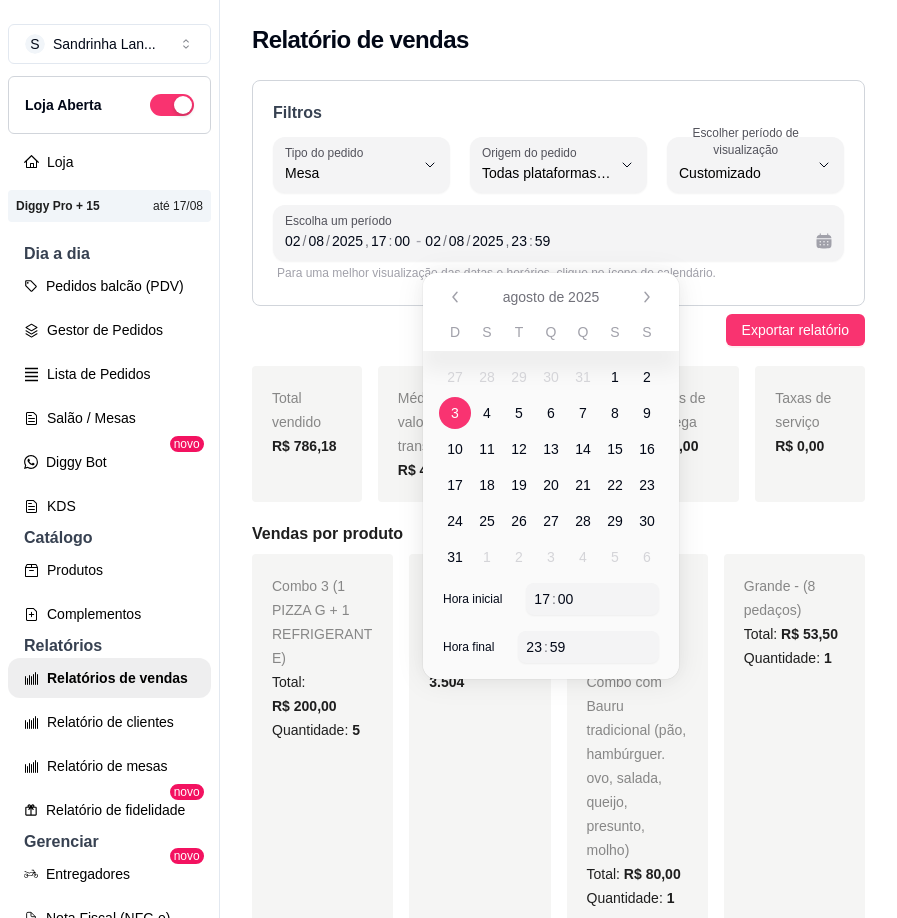 click on "3" at bounding box center (455, 413) 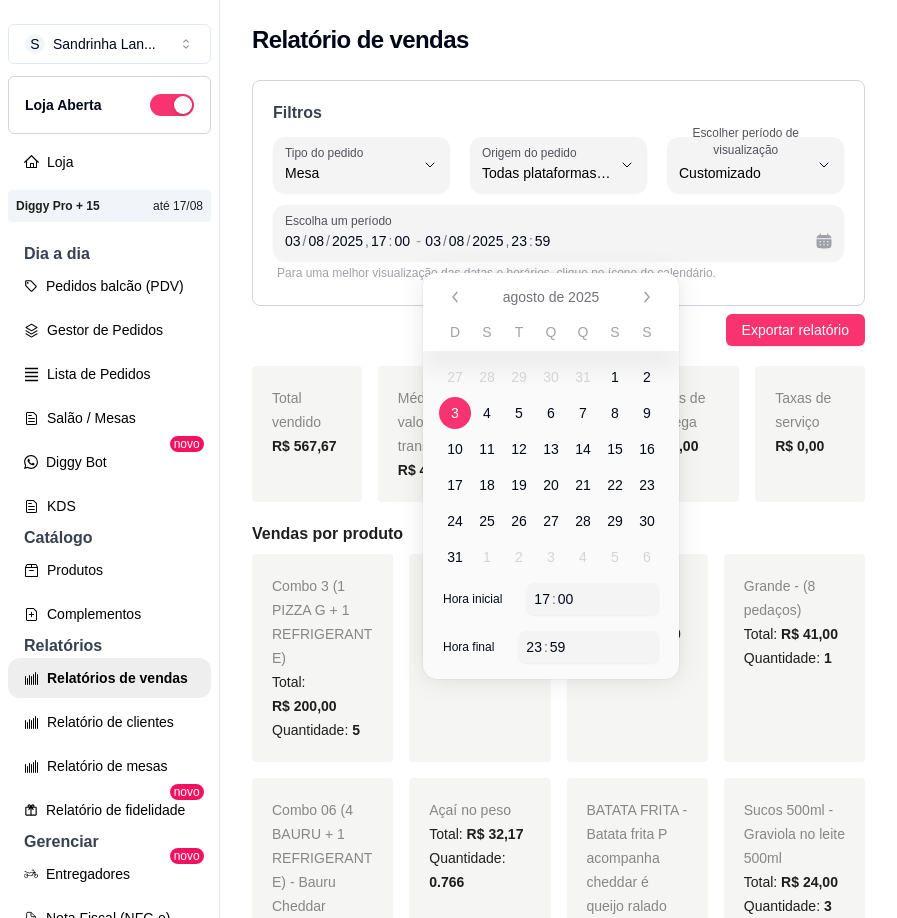 click on "Filtros IN_STORE Tipo do pedido Todos Entrega Retirada Mesa Consumo local Tipo do pedido Mesa ALL Origem do pedido Todas plataformas (Diggy, iFood) Diggy iFood Origem do pedido Todas plataformas (Diggy, iFood) -1 Escolher período de visualização Hoje Ontem  7 dias 15 dias 30 dias 45 dias Customizado Escolher período de visualização Customizado Escolha um período [DATE] ,  [TIME] - [DATE] ,  [TIME] Para uma melhor visualização das datas e horários, clique no ícone de calendário. Exportar relatório Total vendido [CURRENCY] [AMOUNT] Média de valor por transação [CURRENCY] [AMOUNT] Quantidade de pedidos 12 Taxas de entrega [CURRENCY] [AMOUNT] Taxas de serviço [CURRENCY] [AMOUNT] Vendas por produto Combo 3 (1 PIZZA G  + 1 REFRIGERANTE) Total:   [CURRENCY] [AMOUNT] Quantidade:   5 Pastel Grande  Total:   [CURRENCY] [AMOUNT] Quantidade:   4 Cachorro quente  Total:   [CURRENCY] [AMOUNT] Quantidade:   4 Grande - (8 pedaços) Total:   [CURRENCY] [AMOUNT] Quantidade:   1 Combo 06 (4 BAURU + 1 REFRIGERANTE) - Bauru Cheddar  Total:   [CURRENCY] [AMOUNT] Quantidade:   1 Total:" at bounding box center (558, 1667) 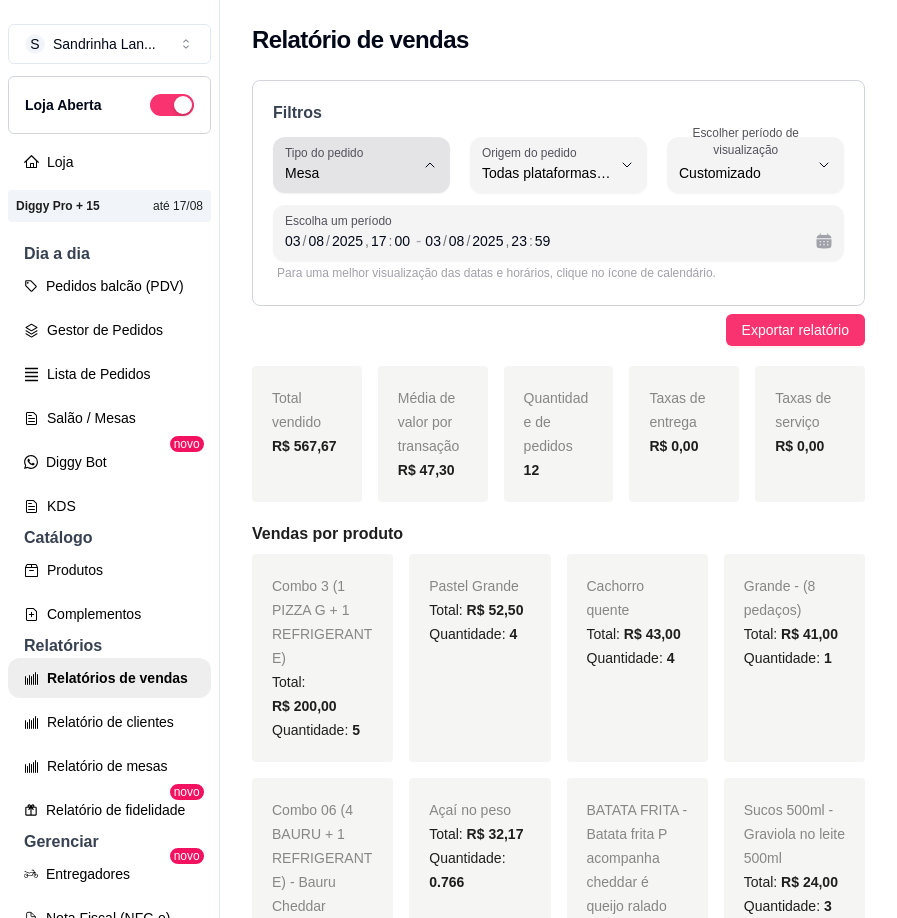 click on "Mesa" at bounding box center (349, 165) 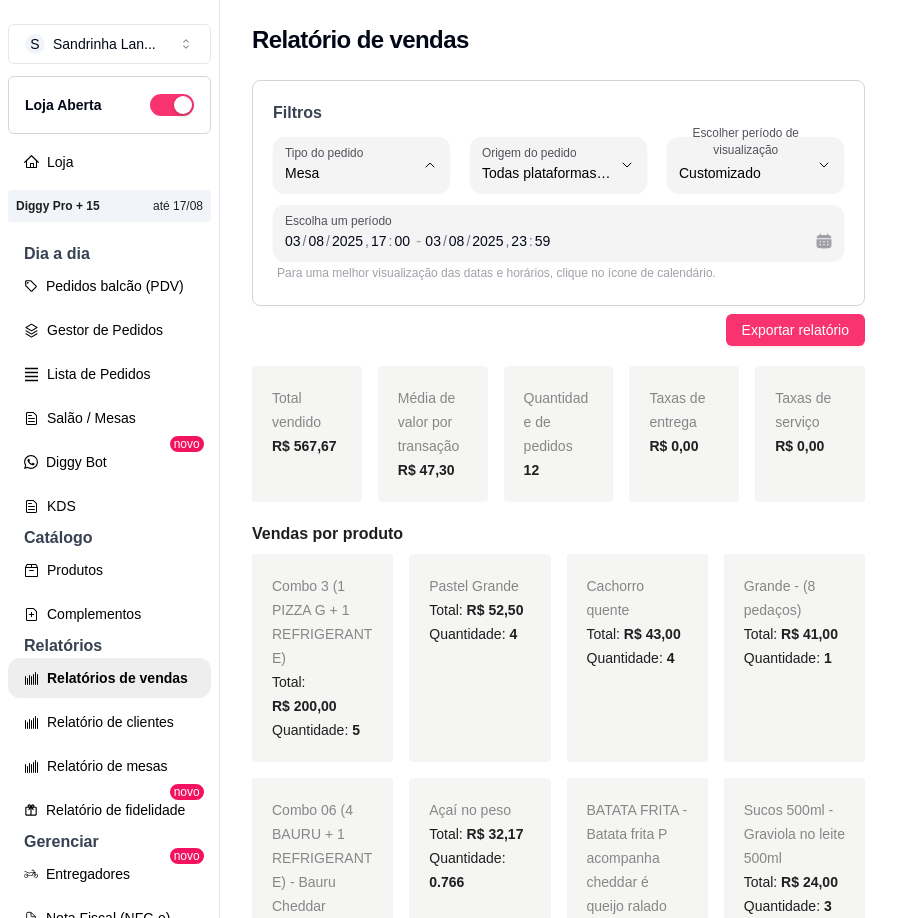 click on "Todos" at bounding box center (349, 220) 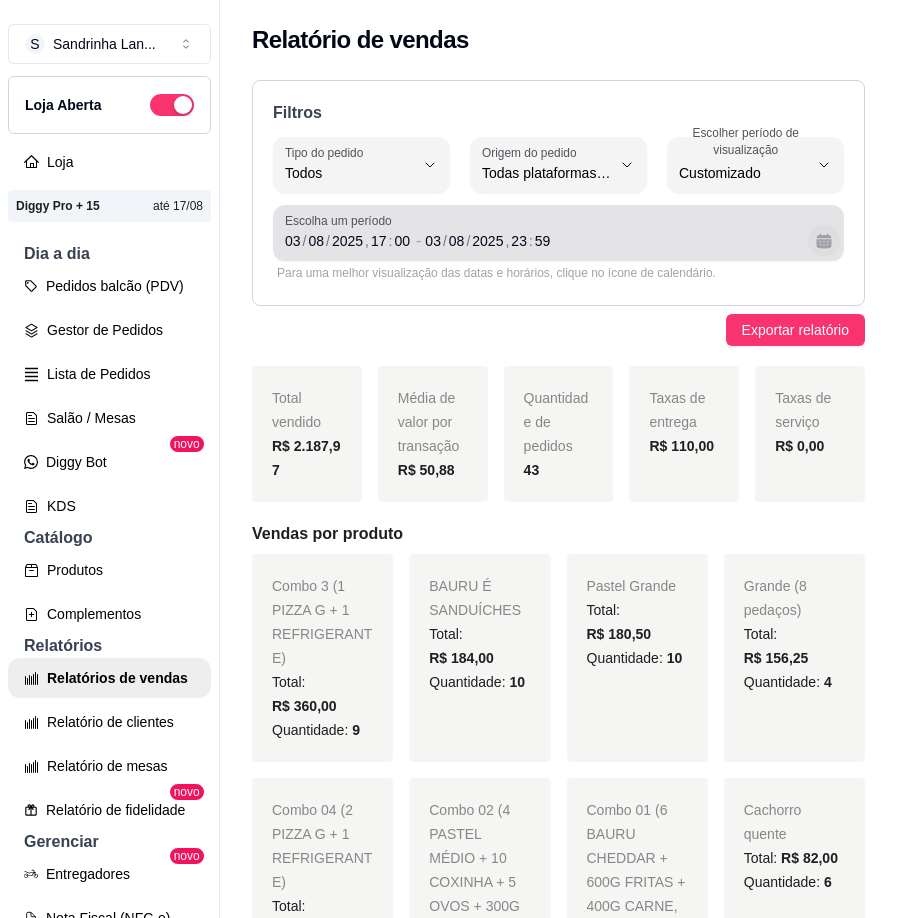 click at bounding box center (824, 241) 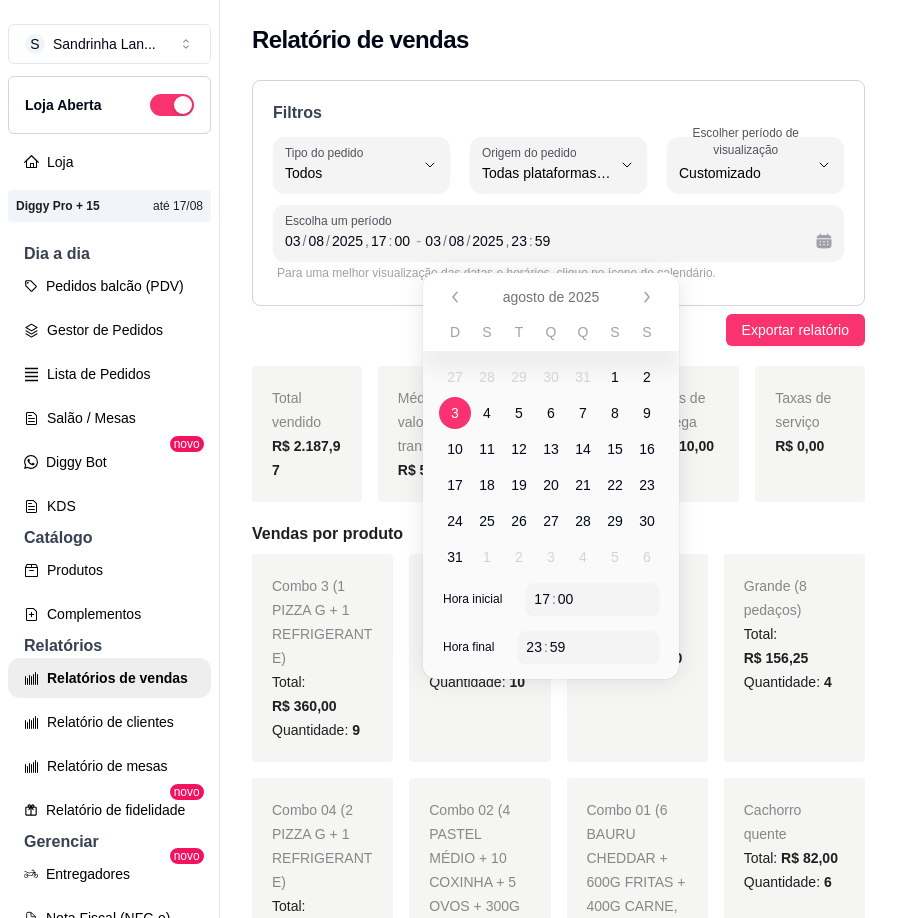 click on "2" at bounding box center [647, 377] 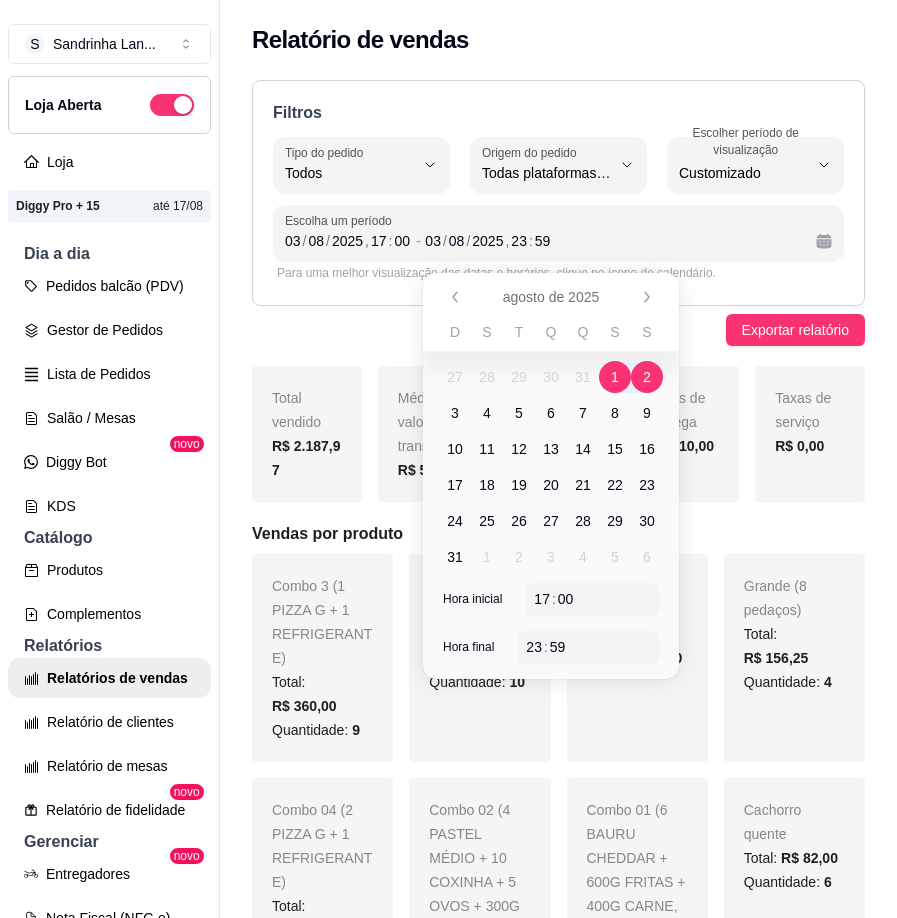 click on "Exportar relatório" at bounding box center (558, 330) 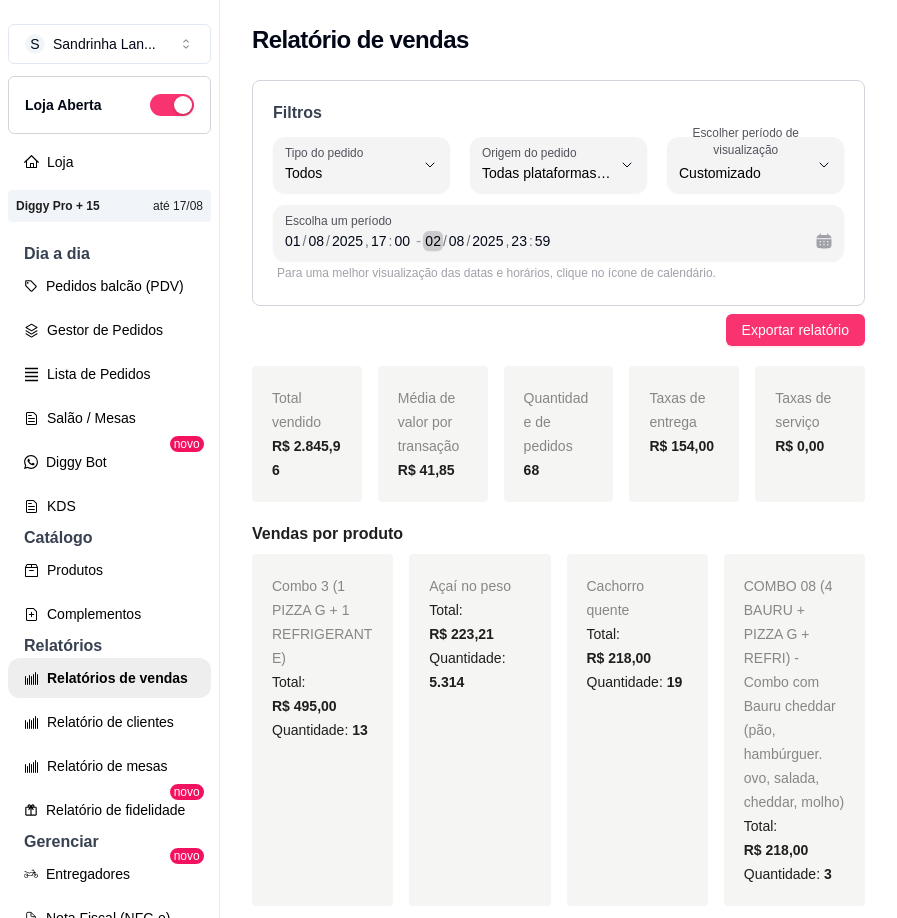 click on "02" at bounding box center [433, 241] 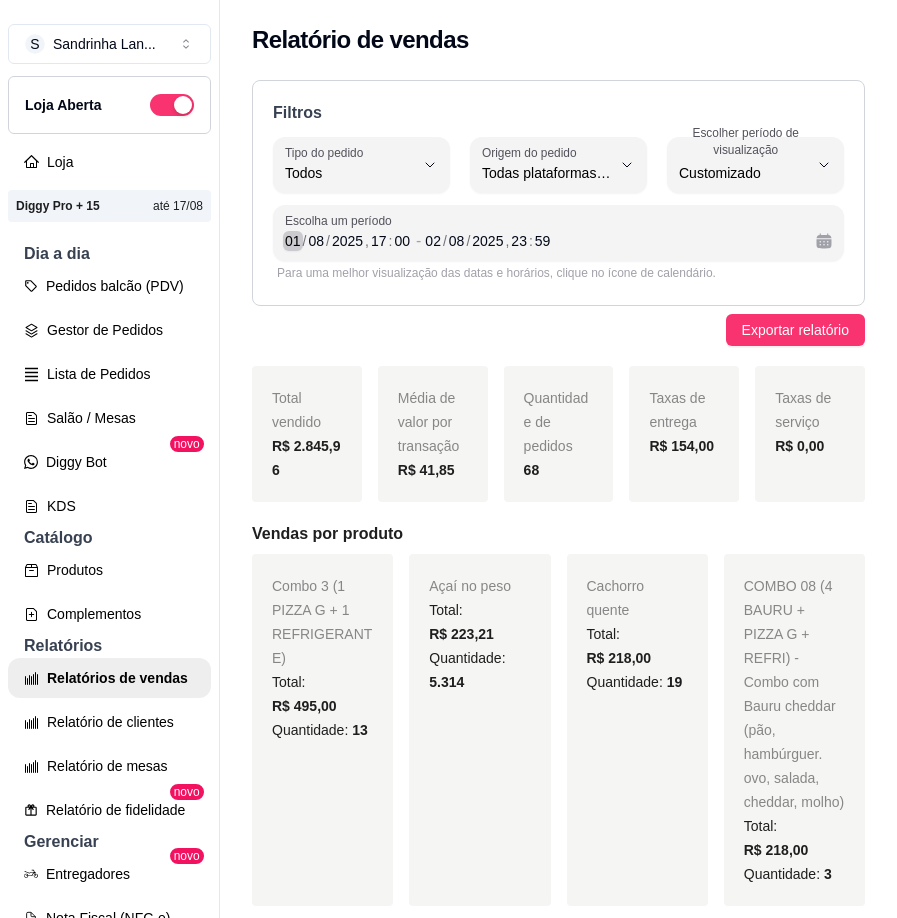 click on "01" at bounding box center (293, 241) 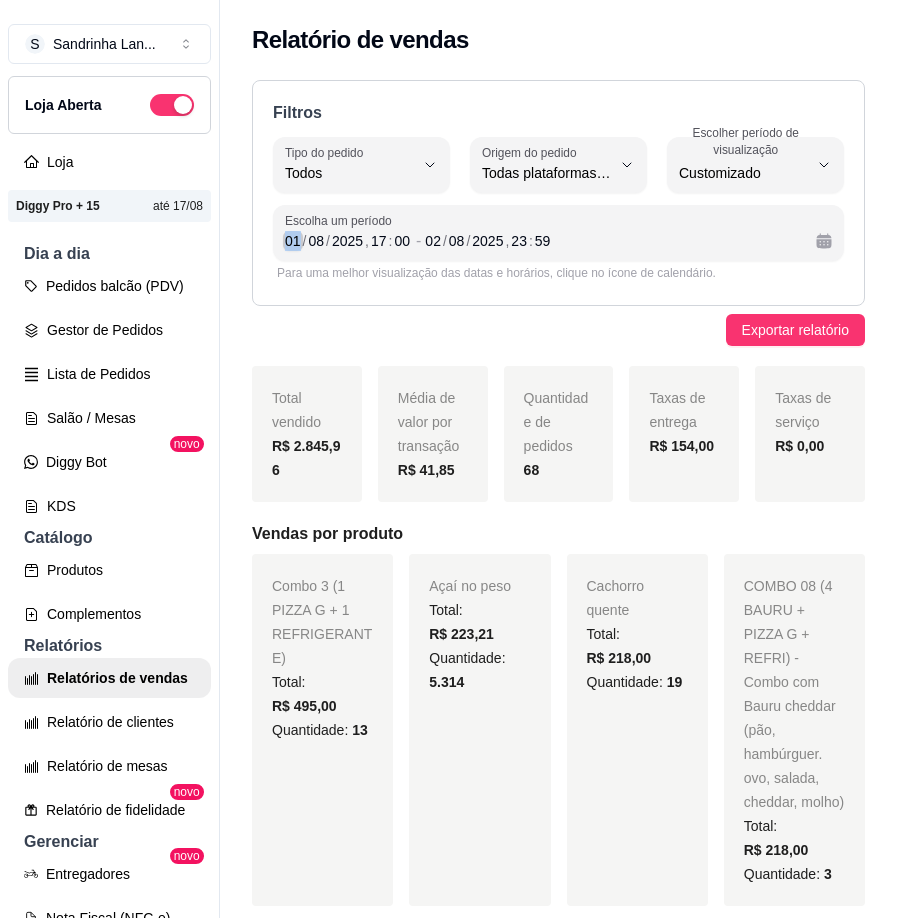 click on "01" at bounding box center (293, 241) 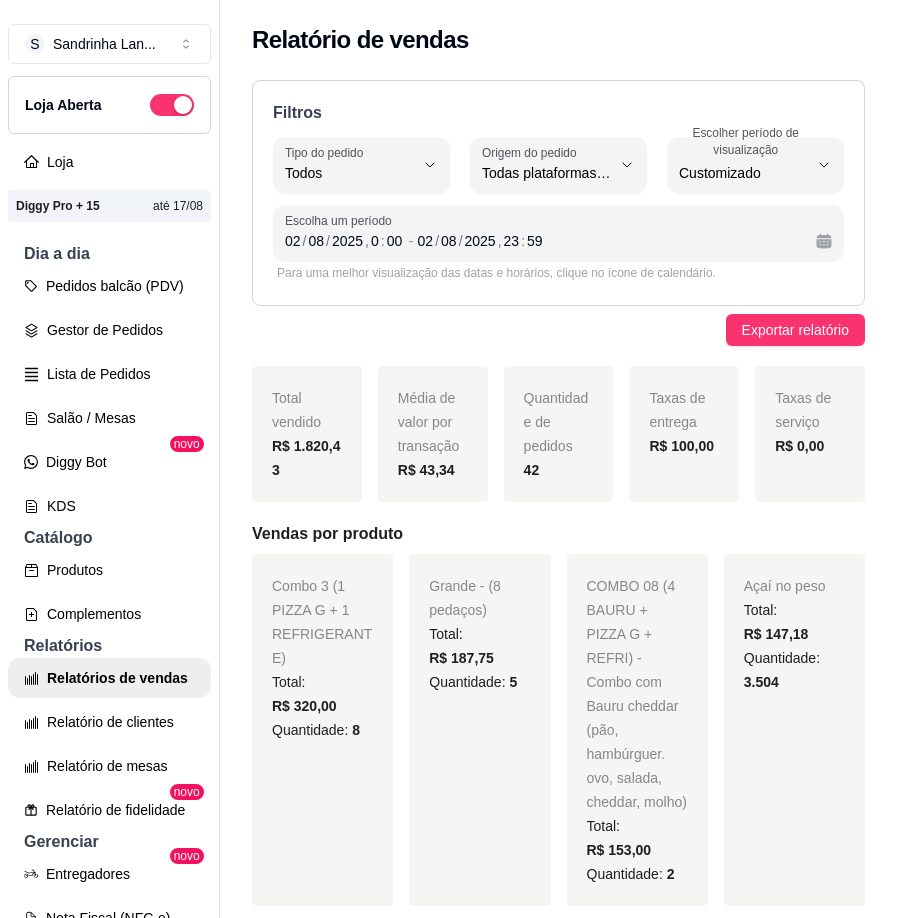 click on "Filtros ALL Tipo do pedido Todos Entrega Retirada Mesa Consumo local Tipo do pedido Todos ALL Origem do pedido Todas plataformas (Diggy, iFood) Diggy iFood Origem do pedido Todas plataformas (Diggy, iFood) -1 Escolher período de visualização Hoje Ontem  7 dias 15 dias 30 dias 45 dias Customizado Escolher período de visualização Customizado Escolha um período [DATE] ,  [TIME] - [DATE] ,  [TIME]" at bounding box center [558, 193] 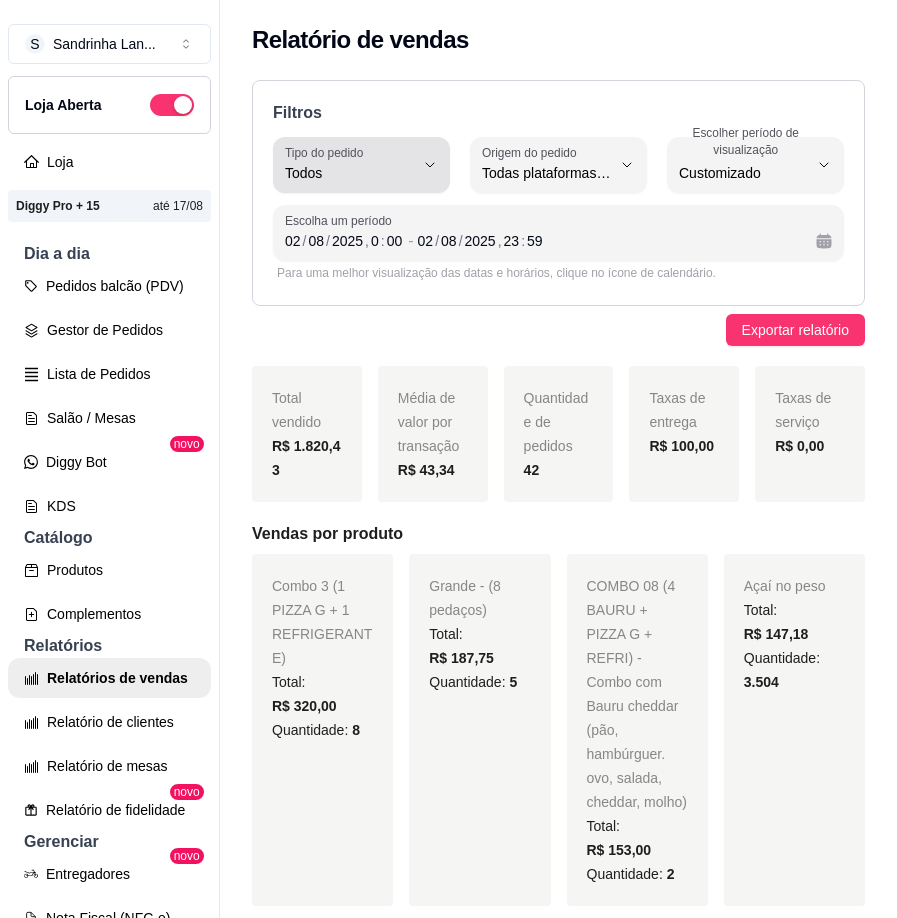 click 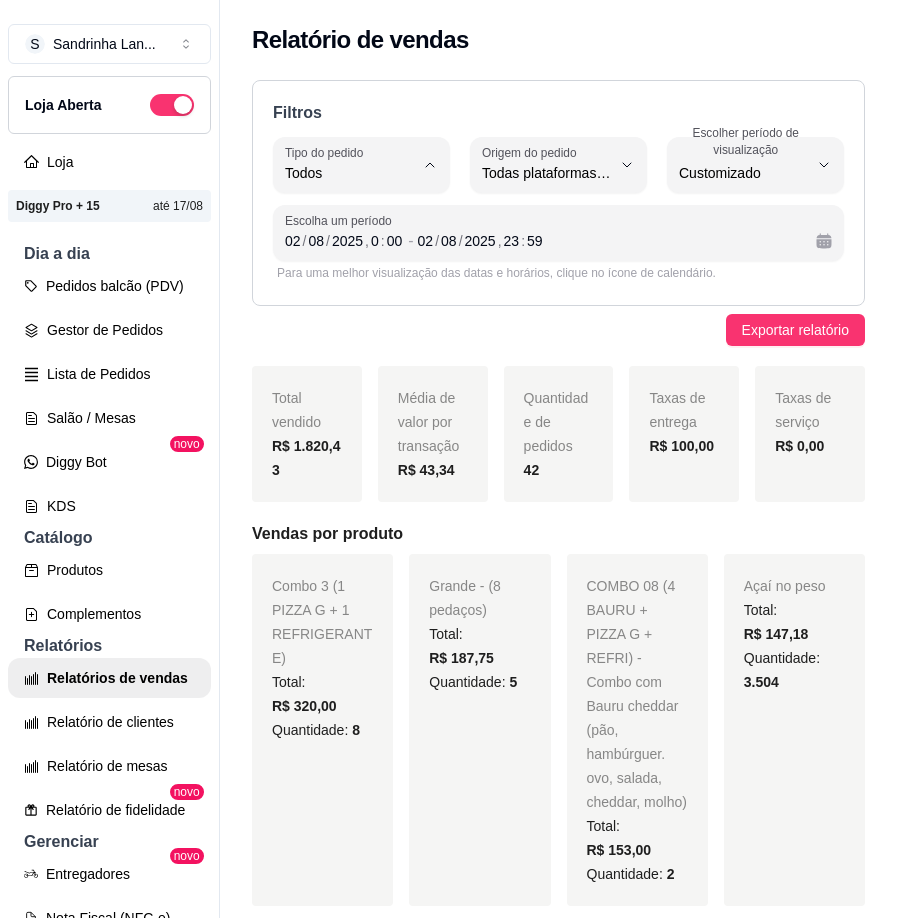 click on "Consumo local" at bounding box center (349, 351) 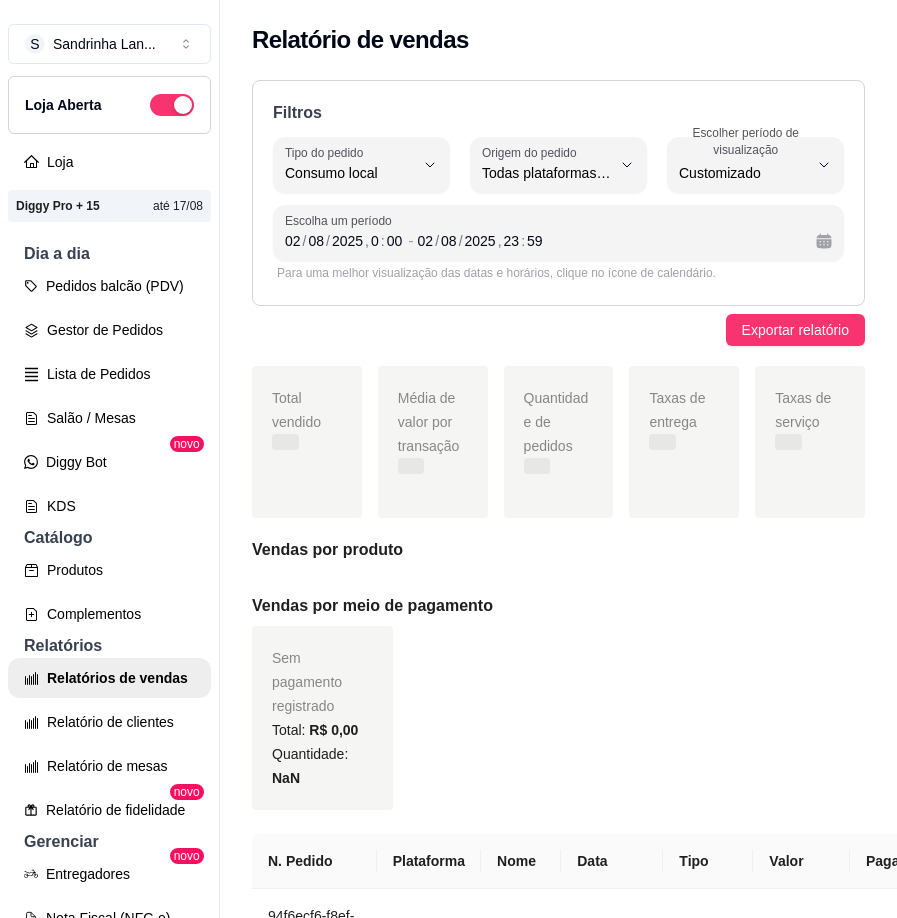scroll, scrollTop: 19, scrollLeft: 0, axis: vertical 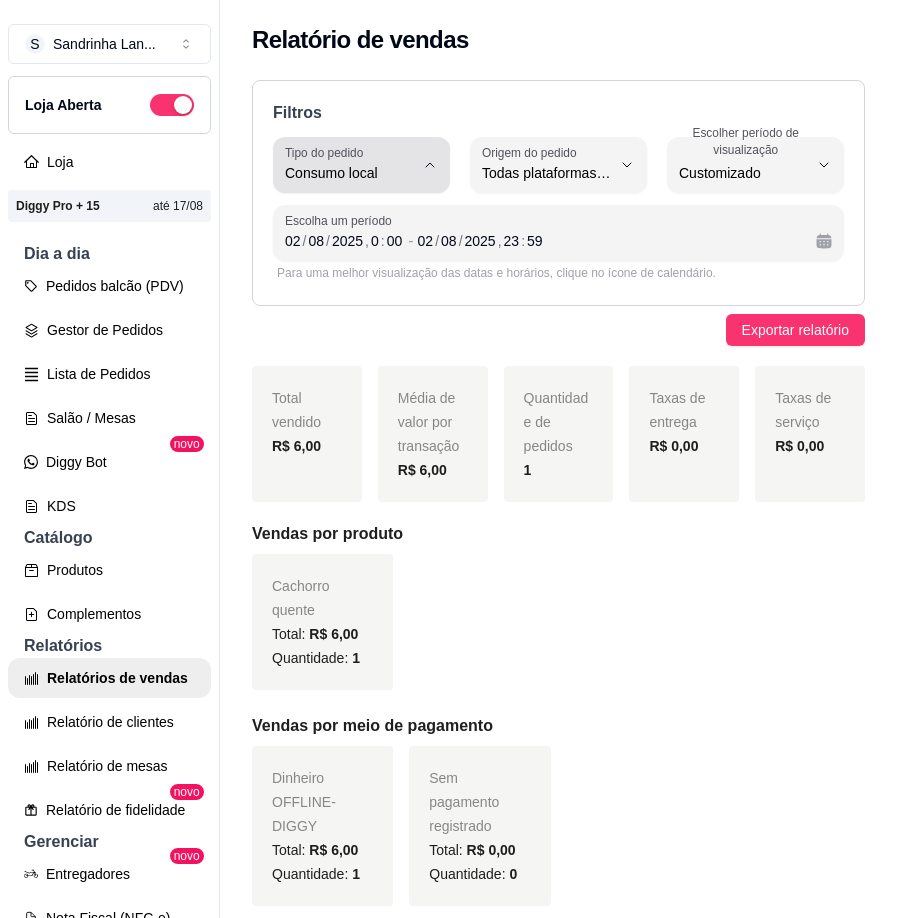 click on "Tipo do pedido Consumo local" at bounding box center [361, 165] 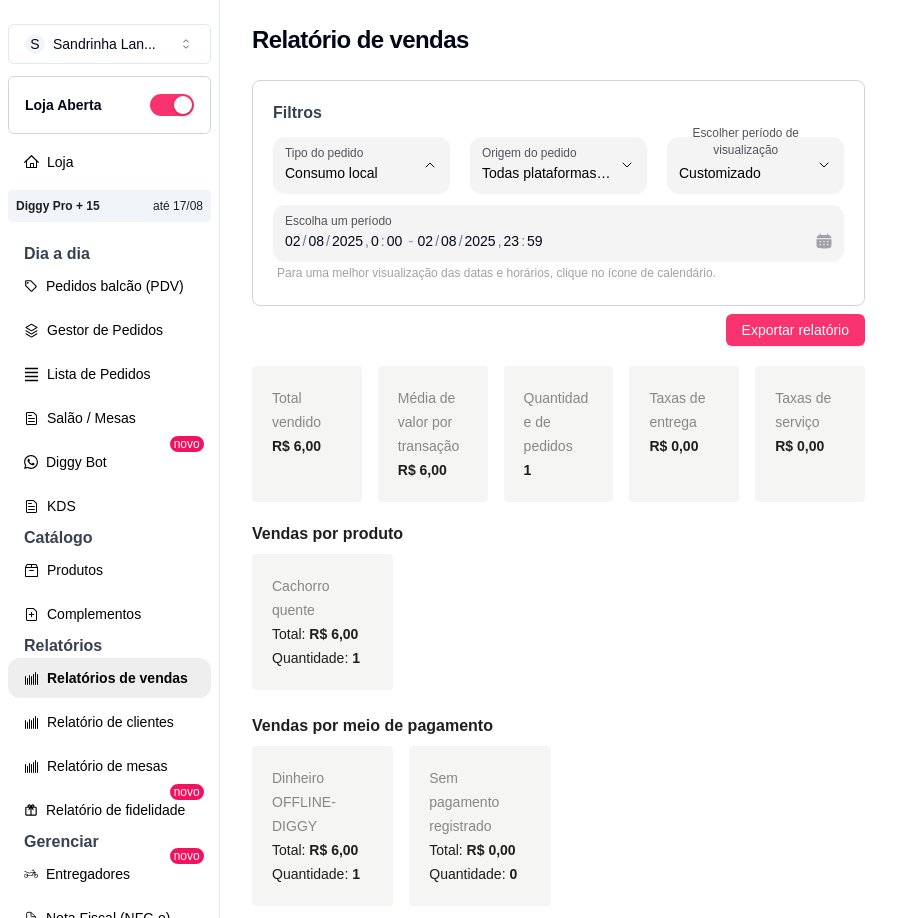 click on "Todos" at bounding box center [349, 220] 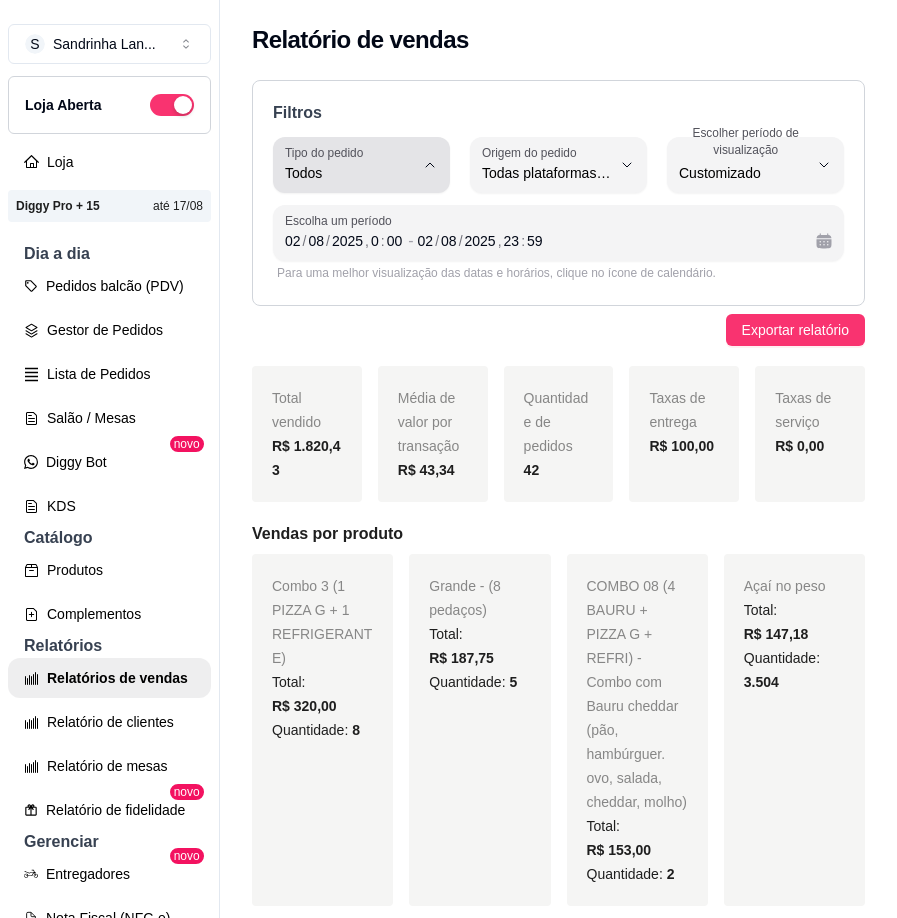 click 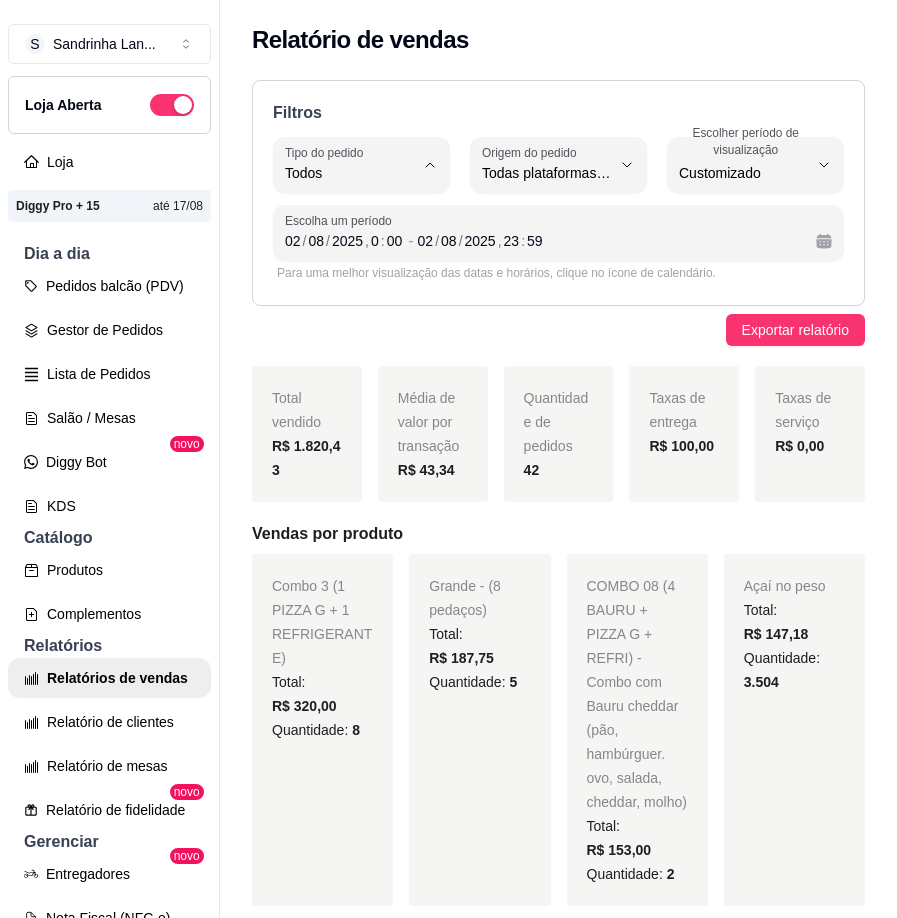 click on "Entrega" at bounding box center [349, 253] 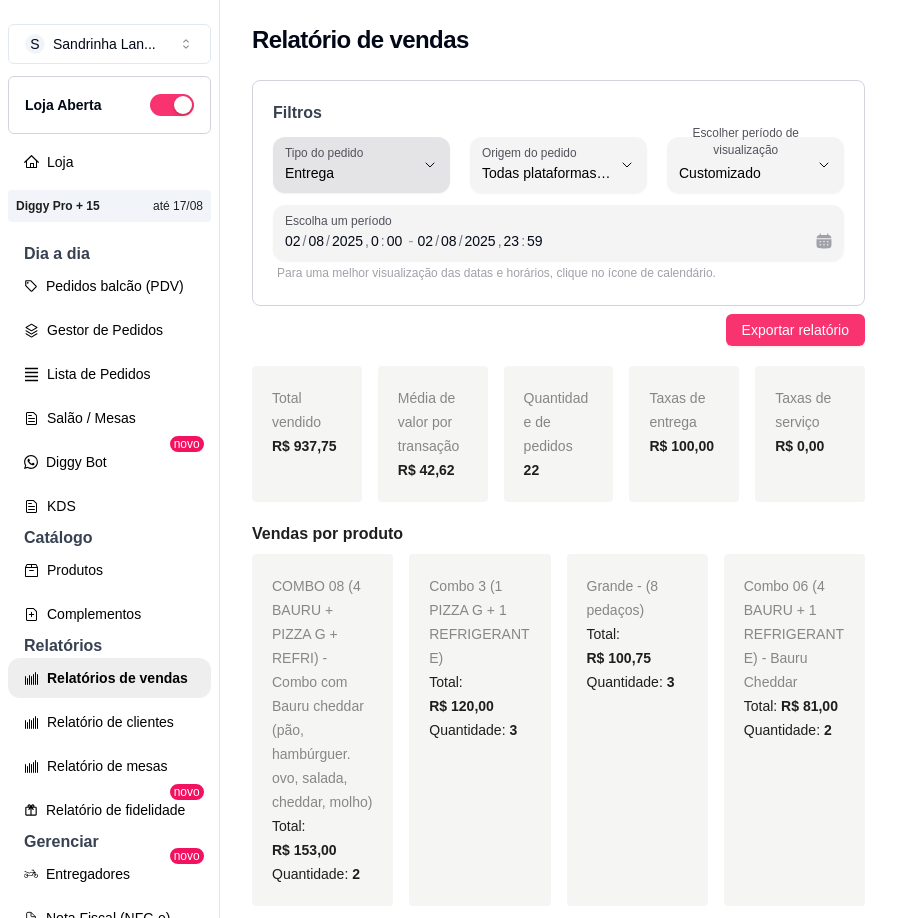 click 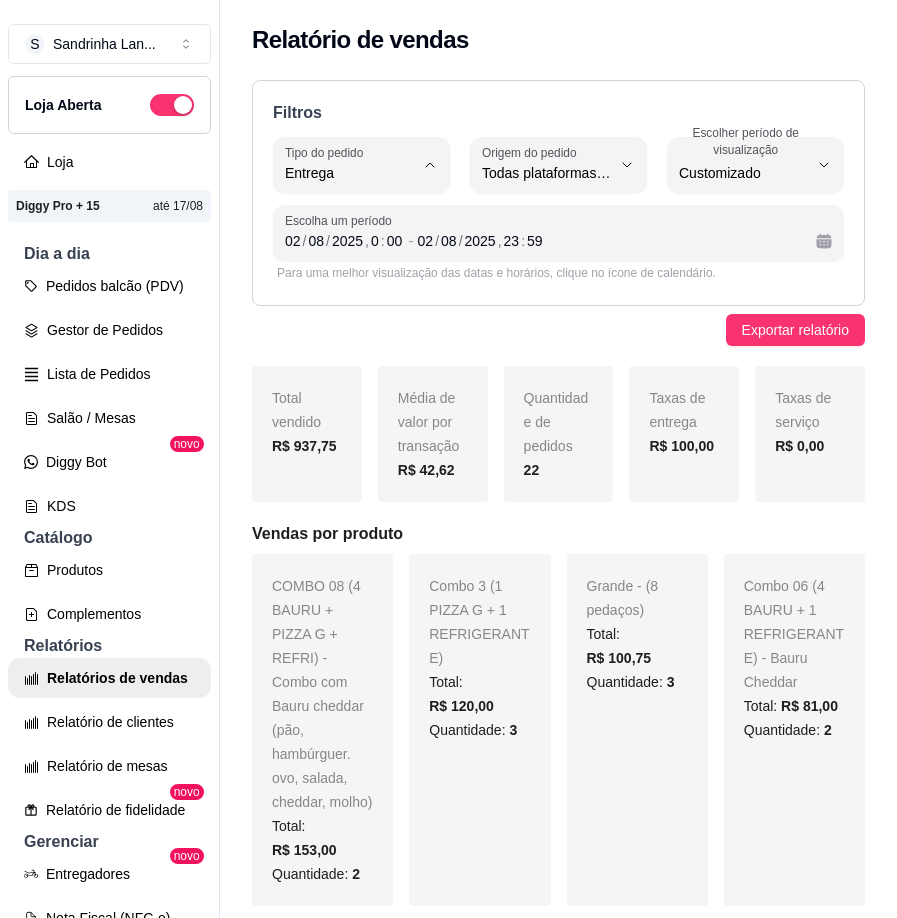 click on "Retirada" at bounding box center [349, 286] 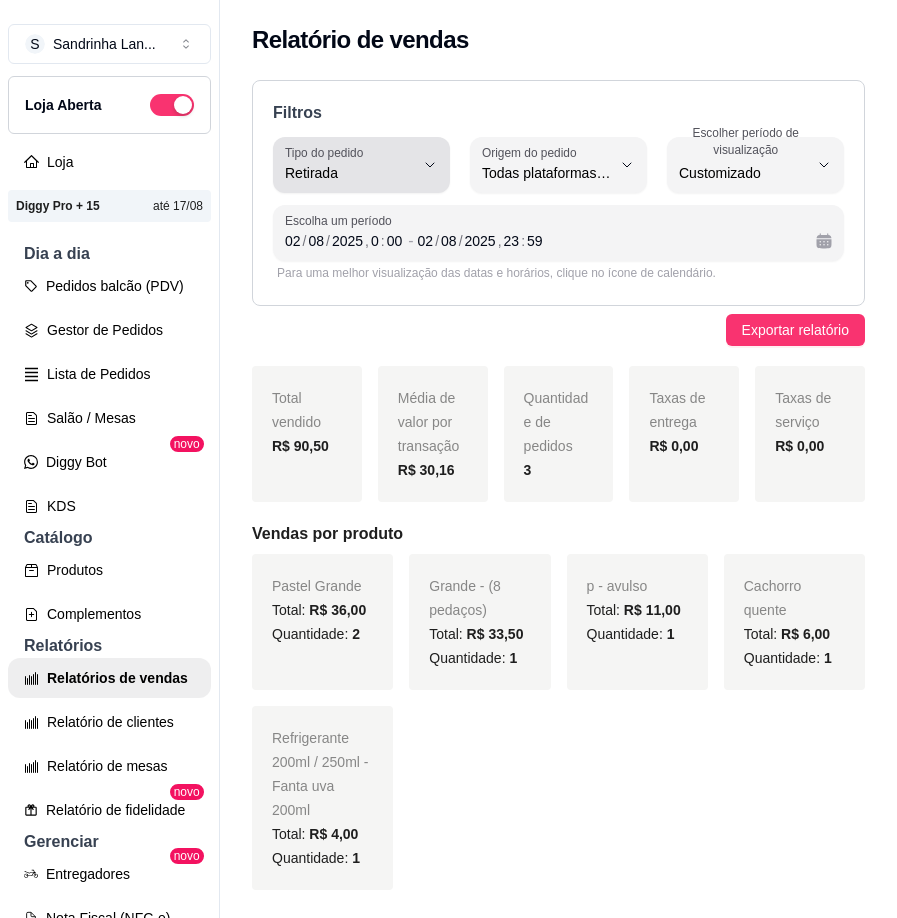 click 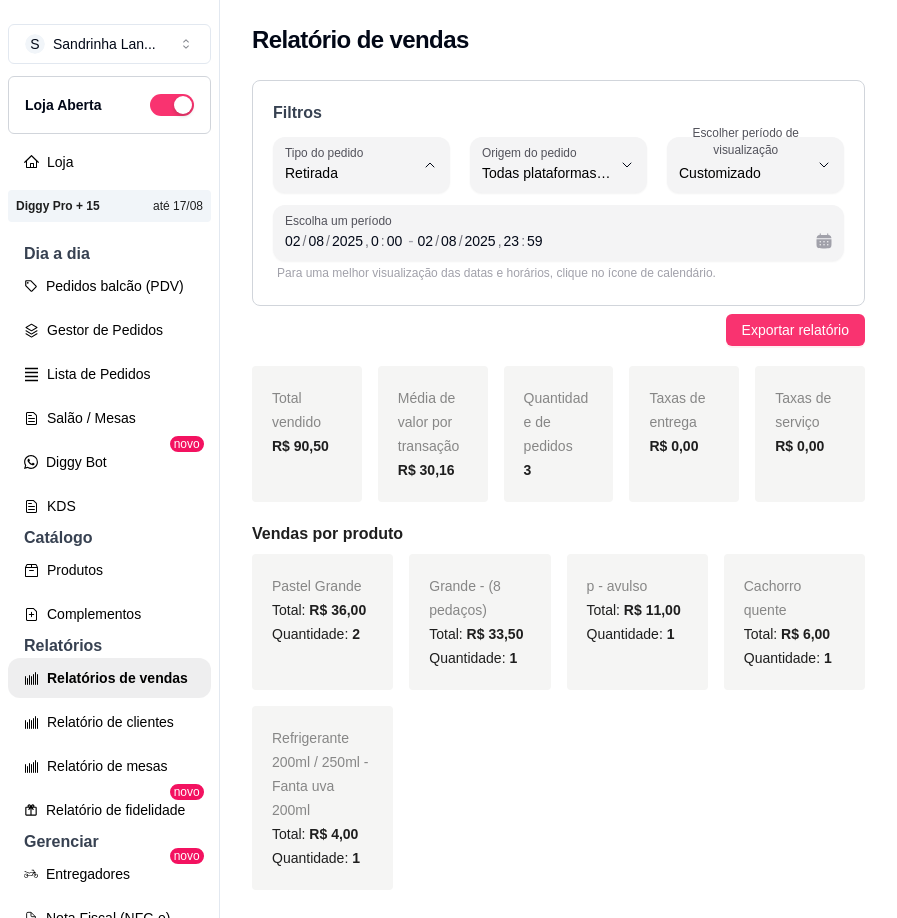 click on "Mesa" at bounding box center (349, 318) 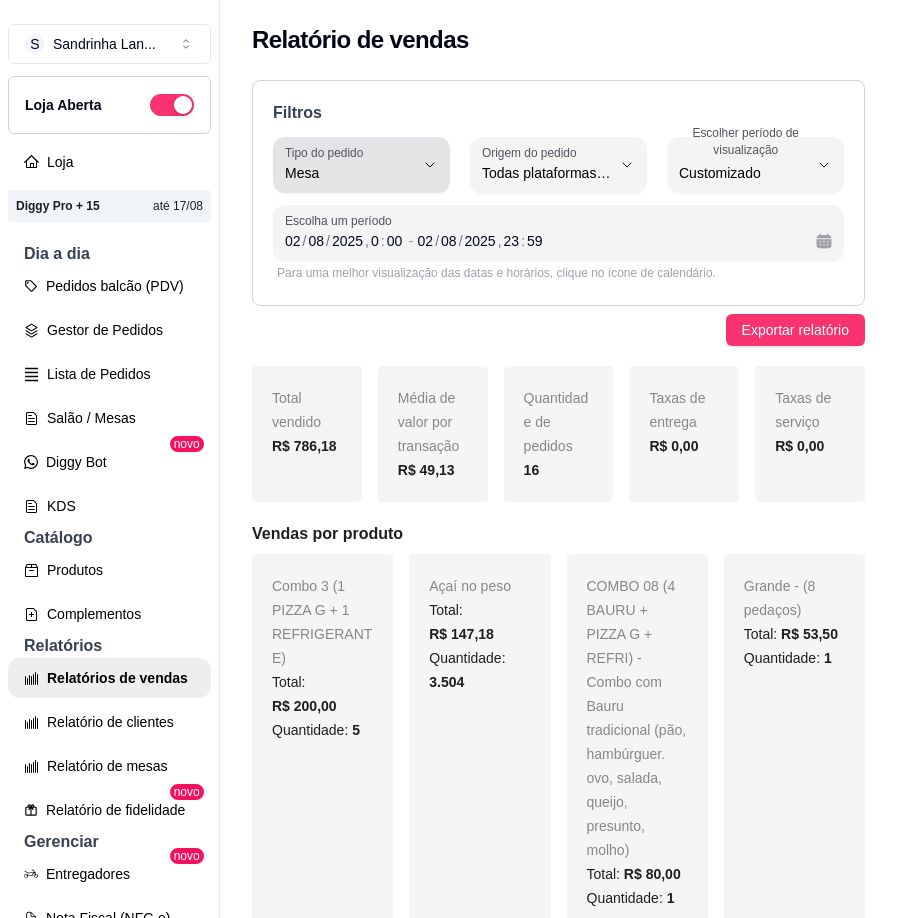 click 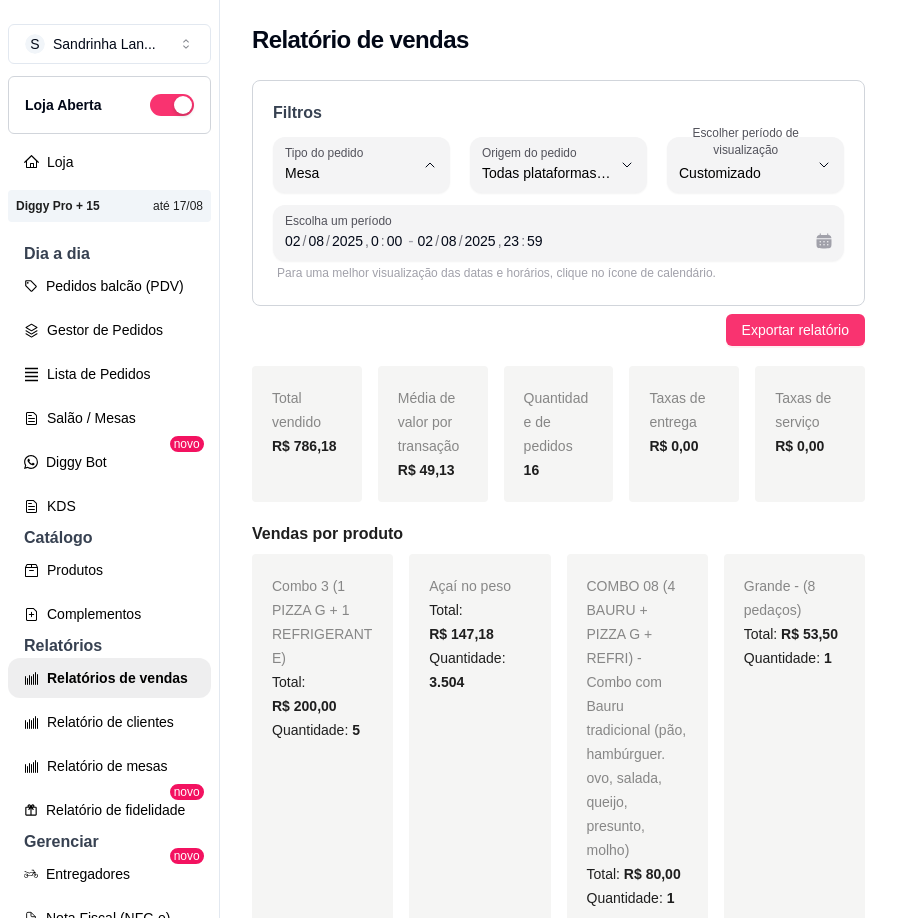 click on "Todos" at bounding box center (349, 220) 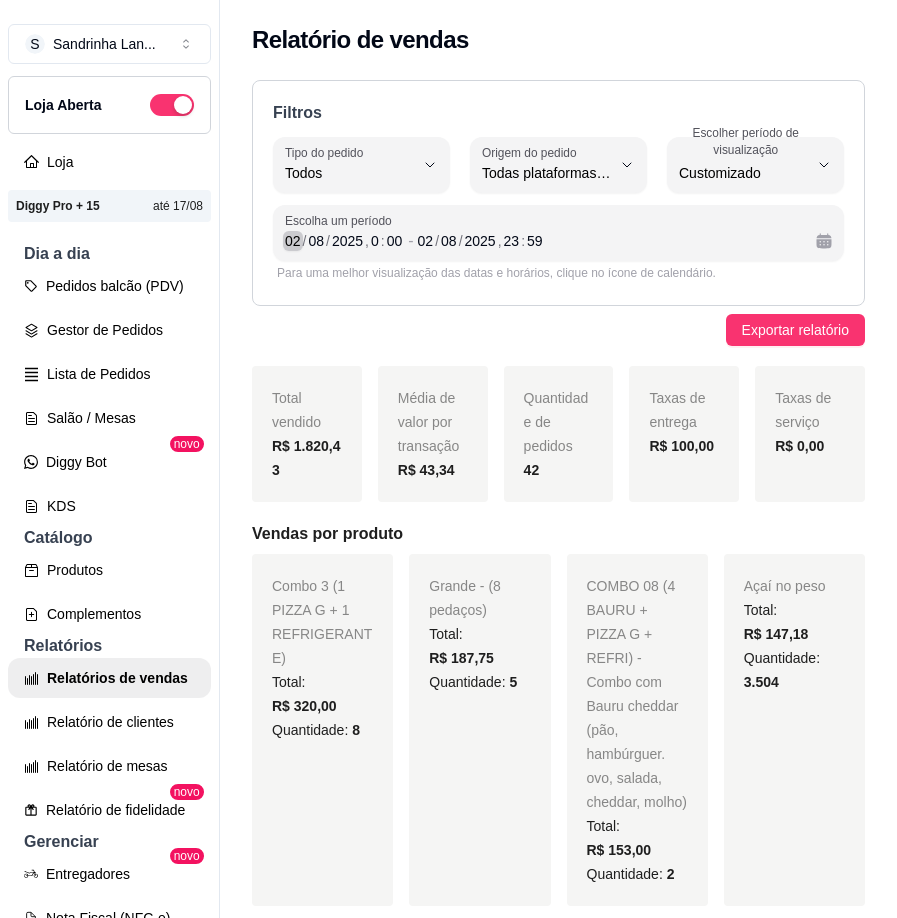 click on "/" at bounding box center (305, 241) 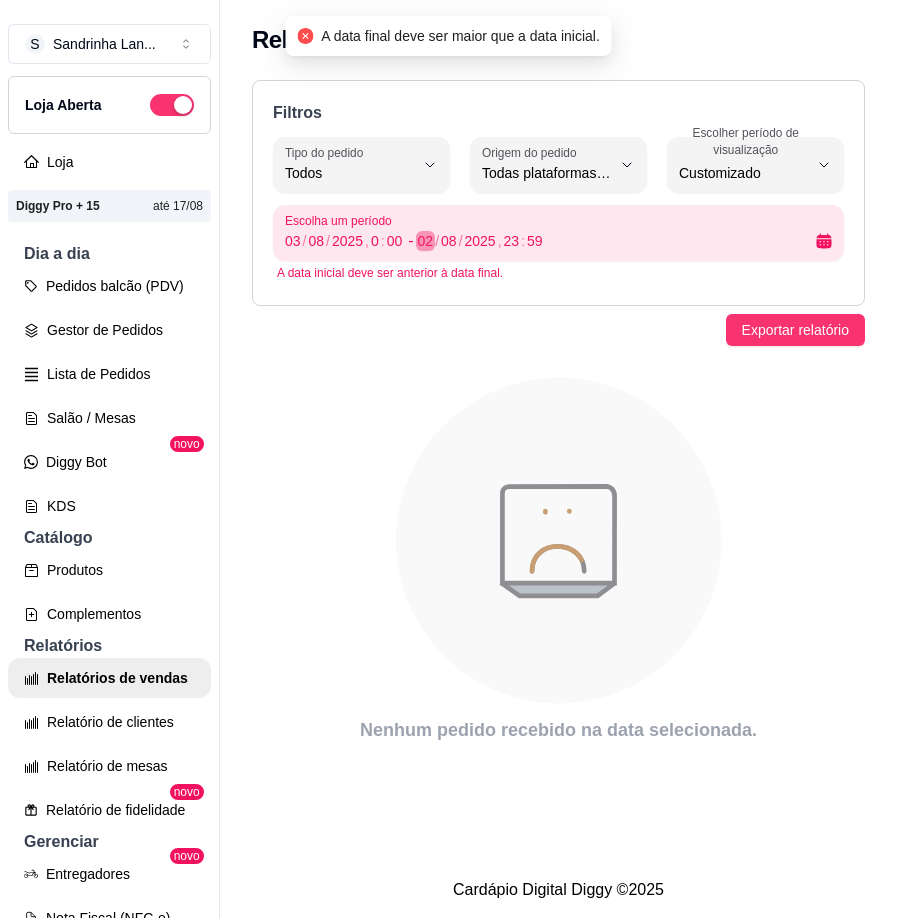 click on "/" at bounding box center [437, 241] 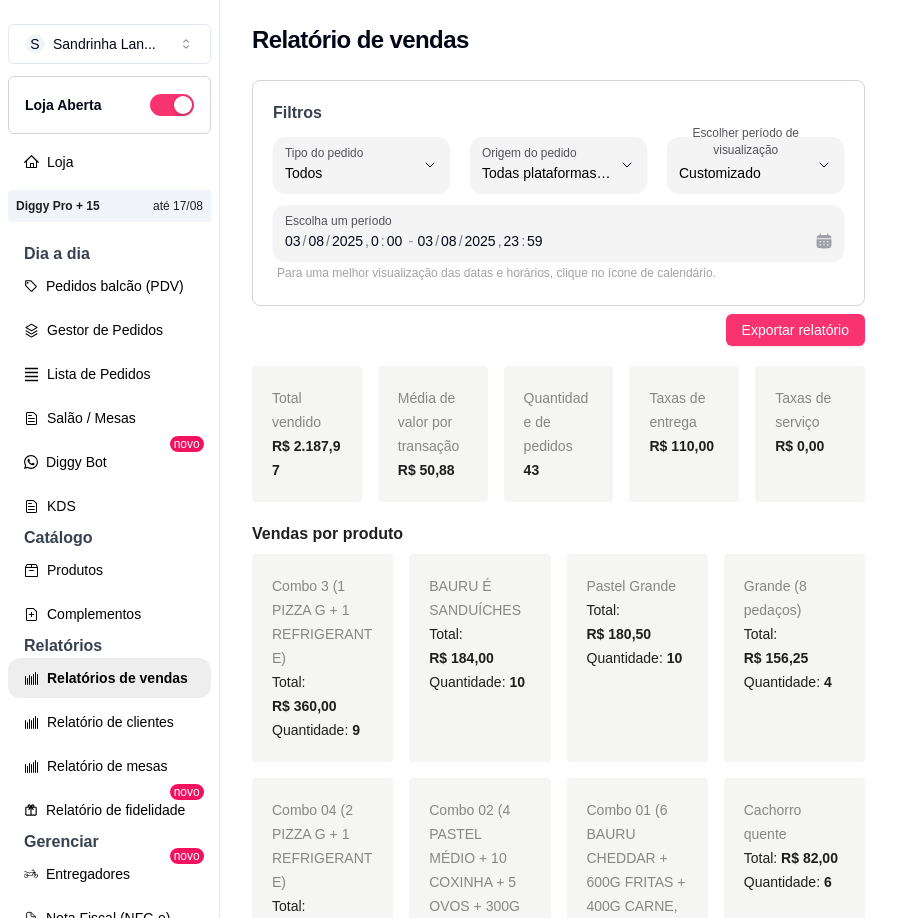 click on "Exportar relatório" at bounding box center [558, 330] 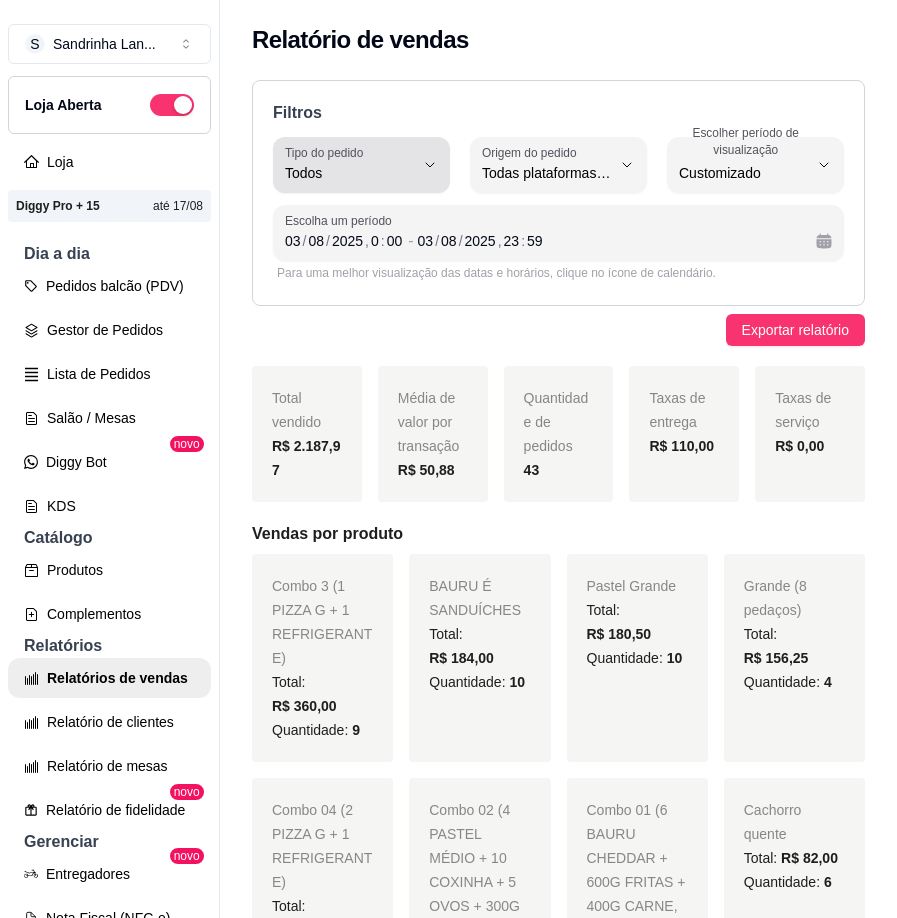 click on "Tipo do pedido Todos" at bounding box center [361, 165] 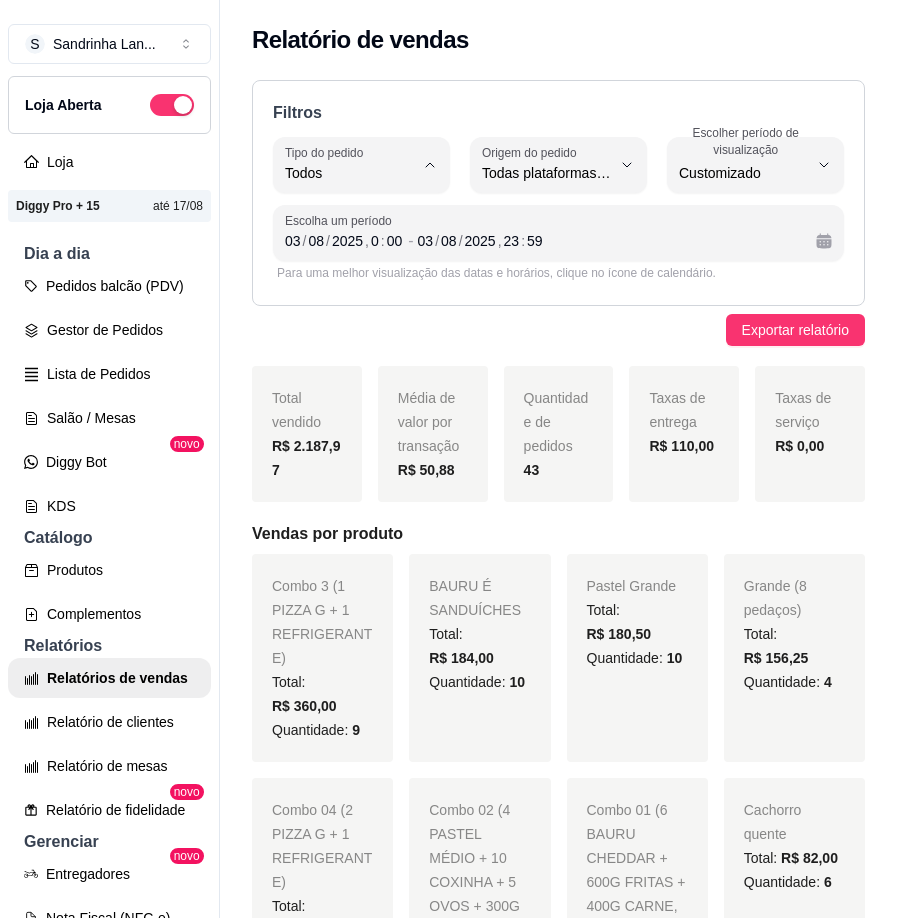click on "Entrega" at bounding box center (349, 253) 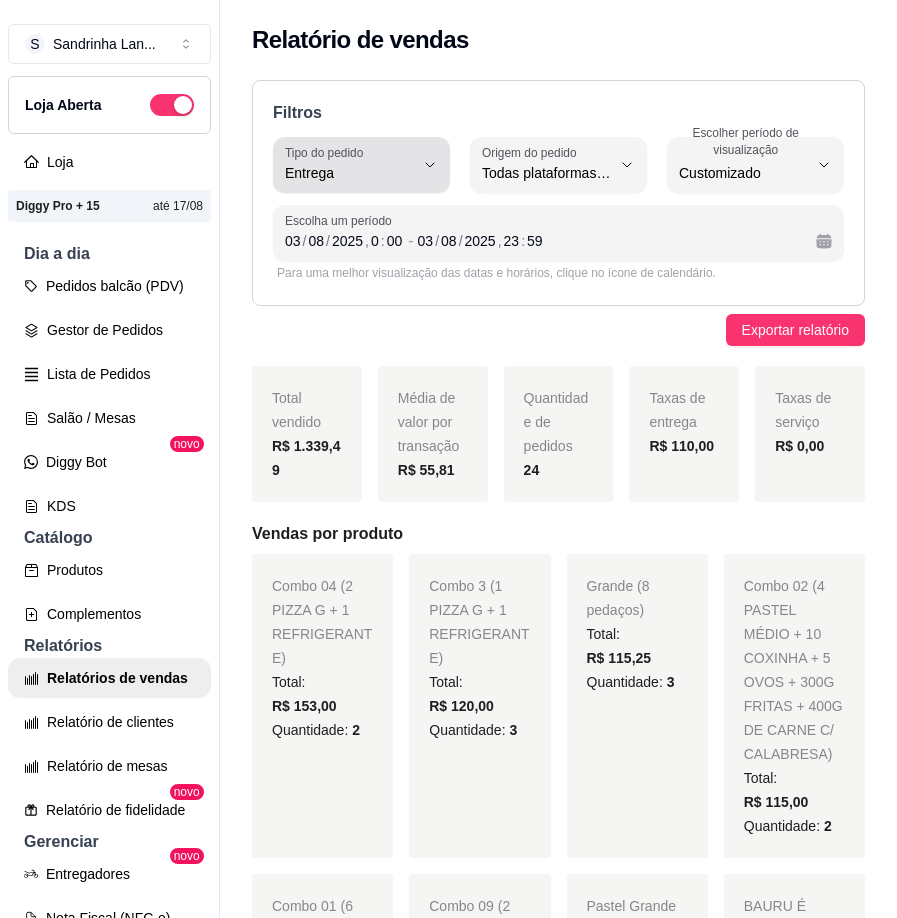 click on "Tipo do pedido Entrega" at bounding box center [361, 165] 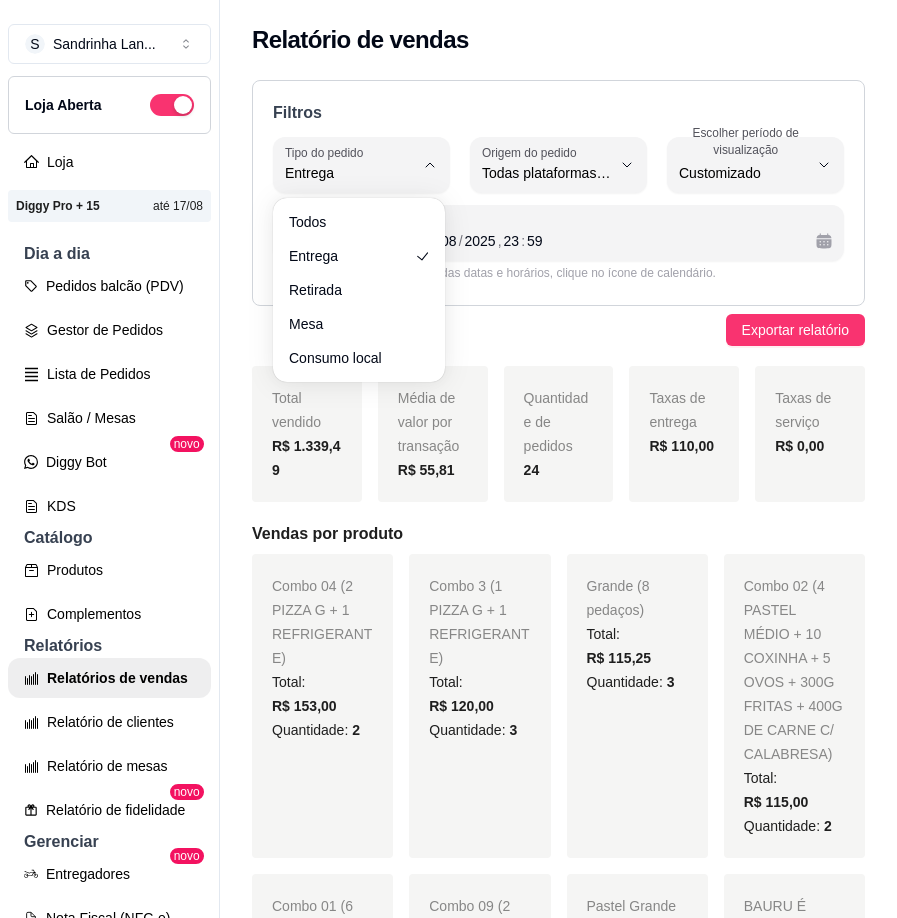 click on "Todos Entrega Retirada Mesa Consumo local" at bounding box center (359, 290) 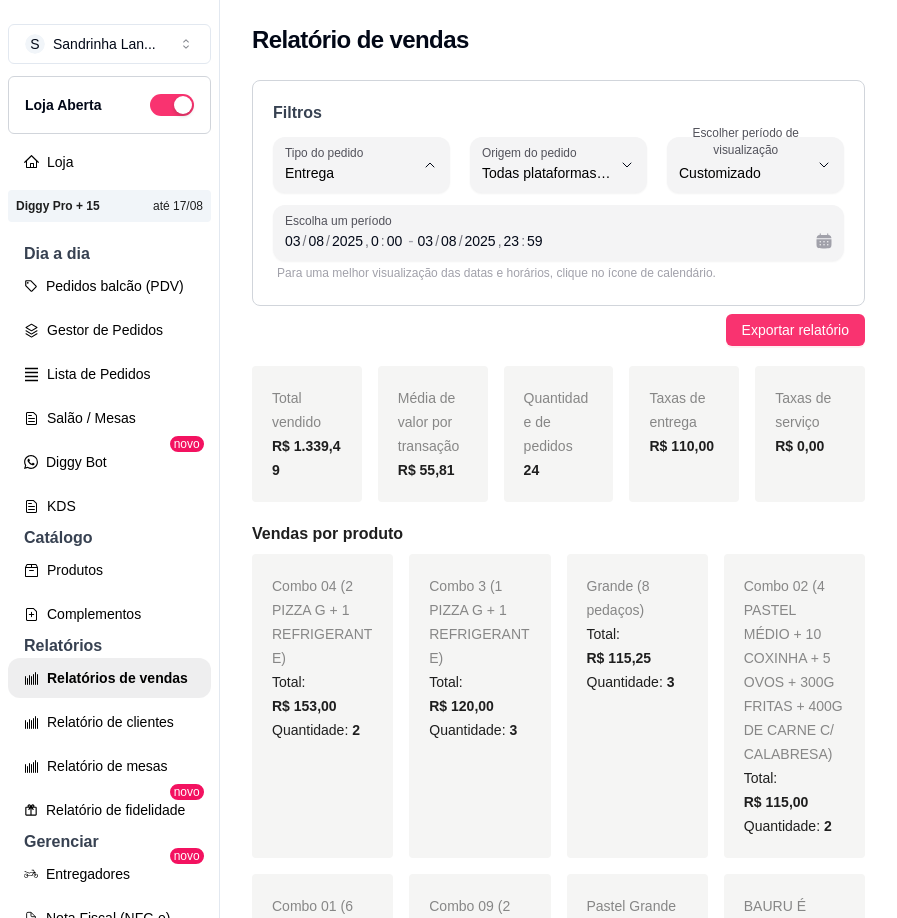 click on "Retirada" at bounding box center (349, 286) 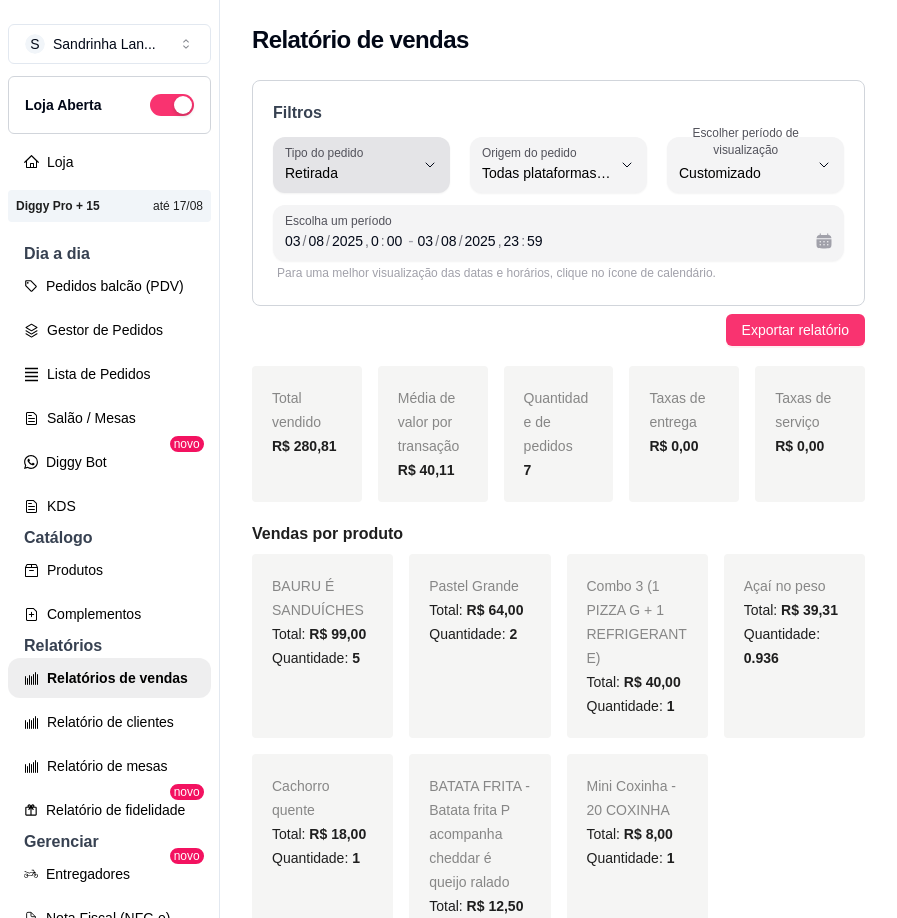 click on "Tipo do pedido Retirada" at bounding box center (361, 165) 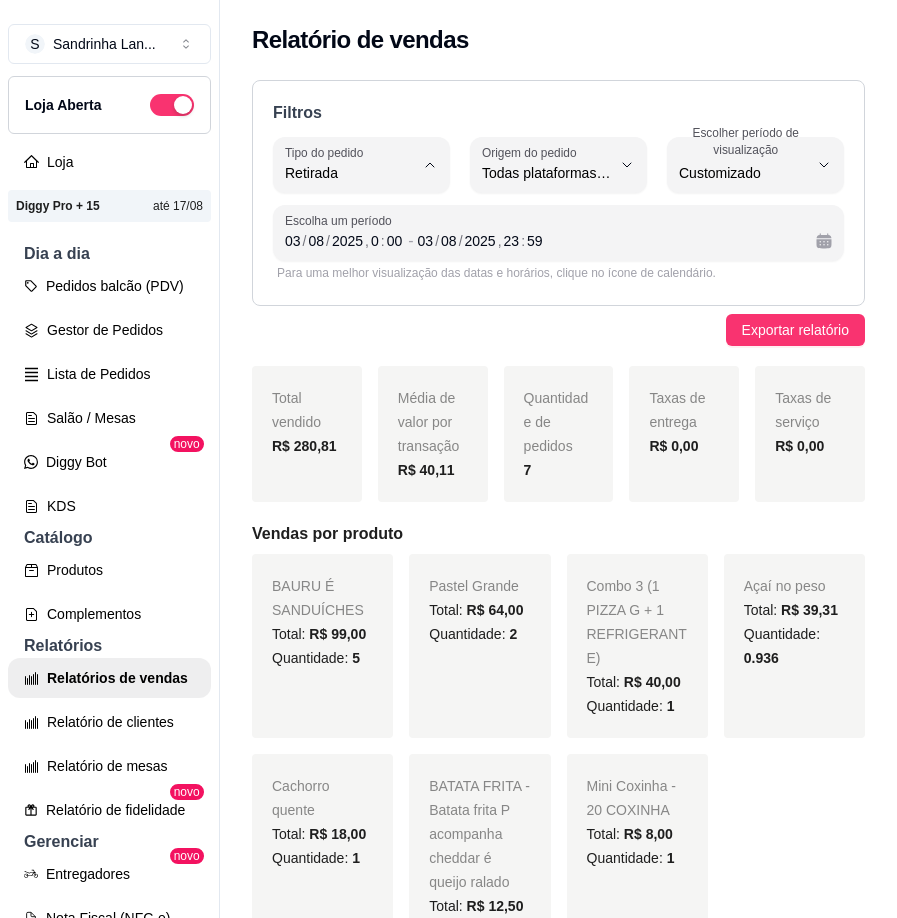 click on "Mesa" at bounding box center (349, 318) 